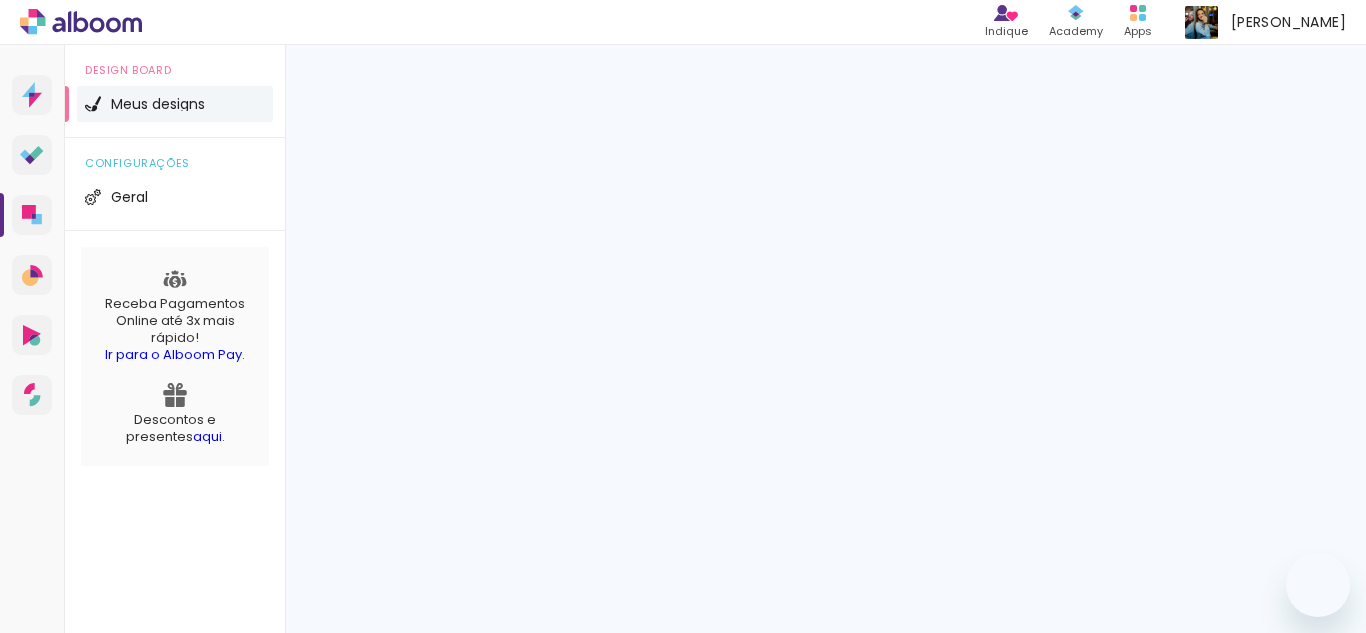 scroll, scrollTop: 0, scrollLeft: 0, axis: both 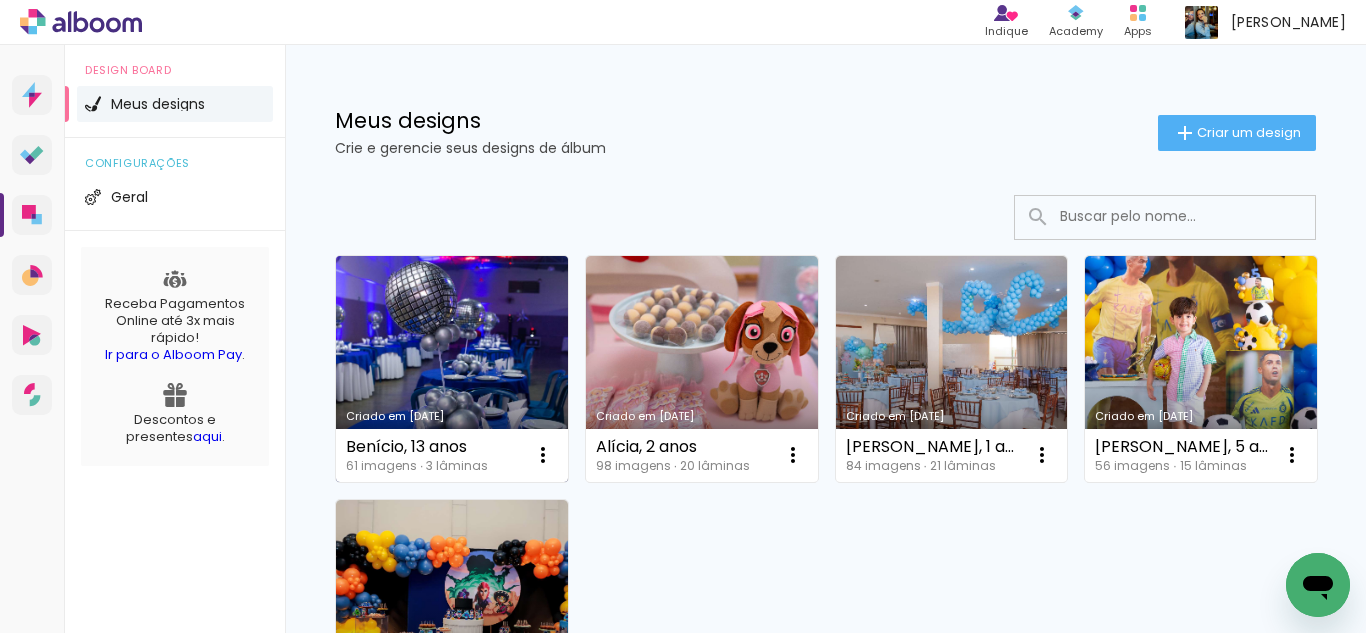 click on "Criado em [DATE]" at bounding box center (452, 369) 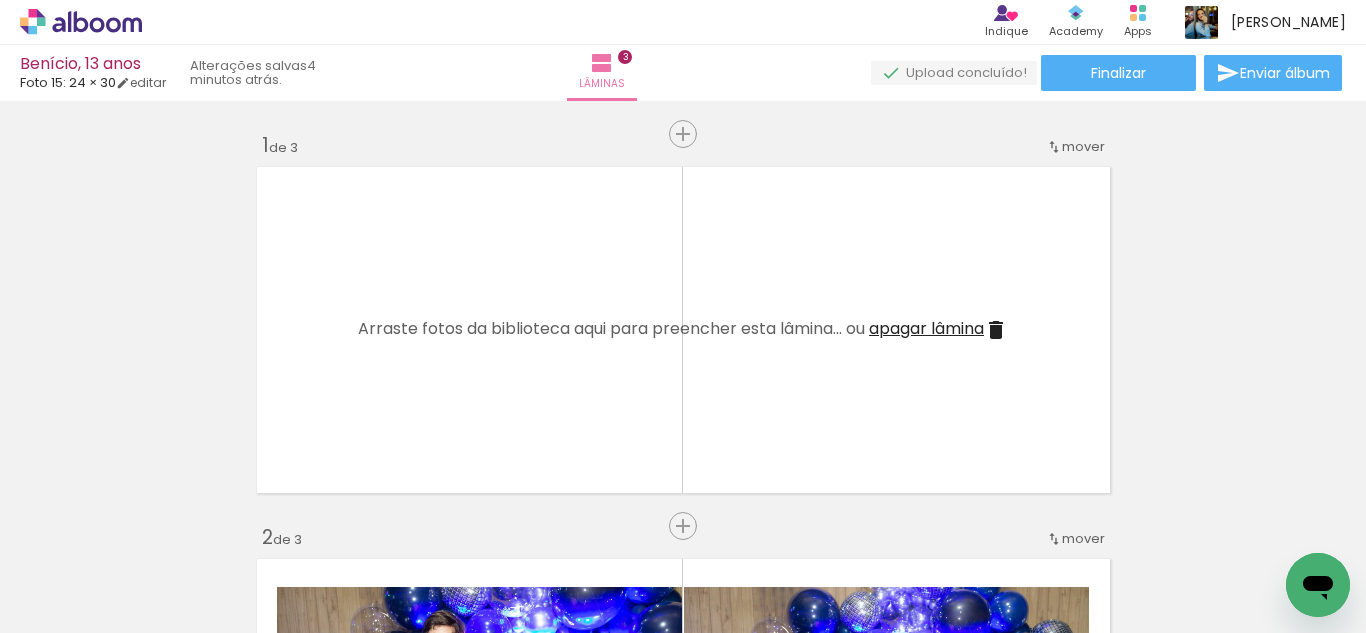 scroll, scrollTop: 0, scrollLeft: 726, axis: horizontal 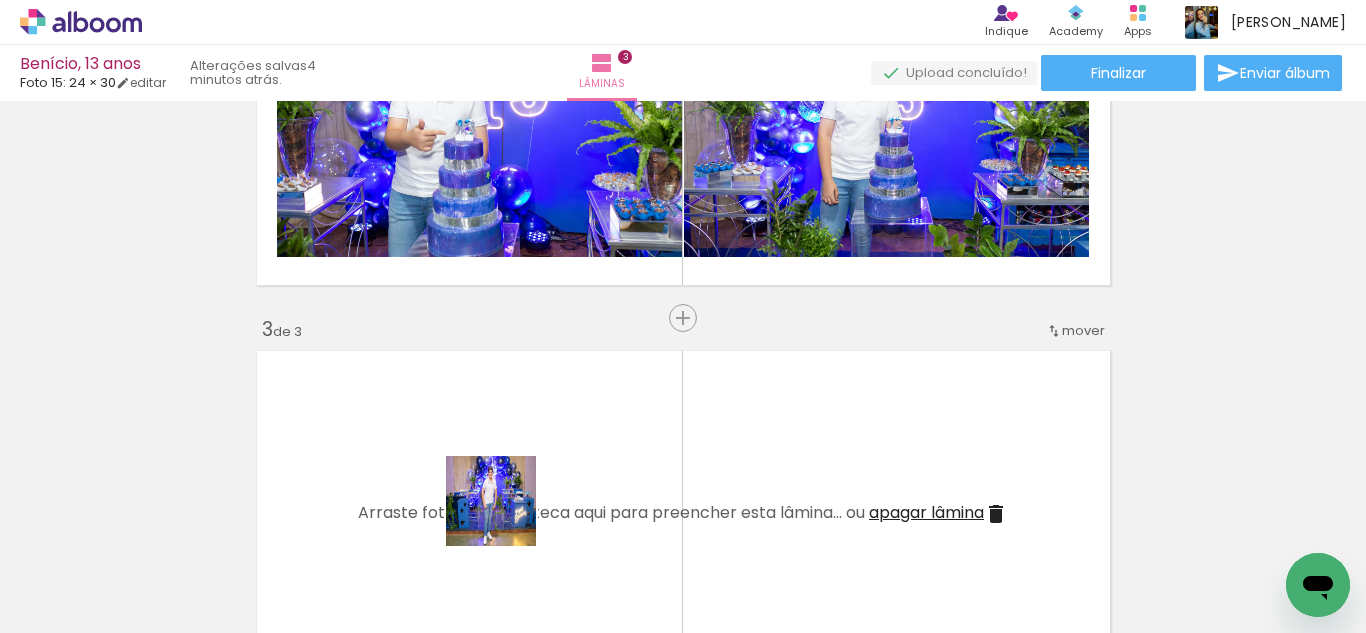 drag, startPoint x: 506, startPoint y: 560, endPoint x: 527, endPoint y: 508, distance: 56.0803 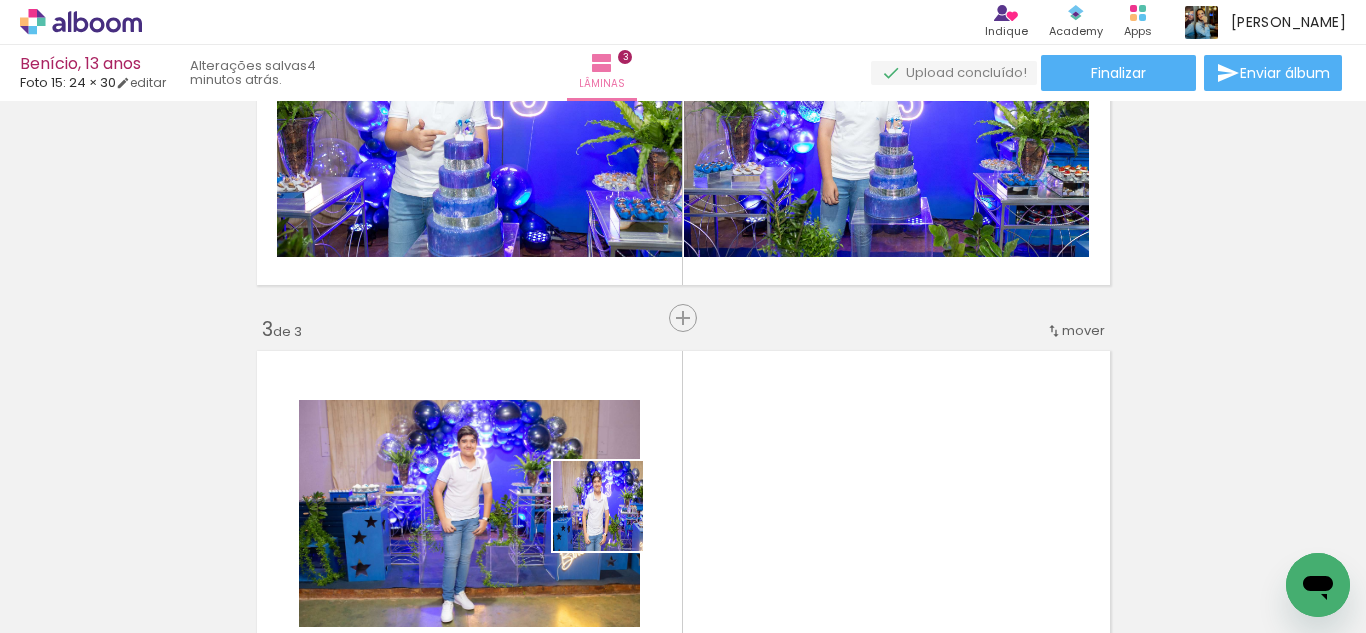 drag, startPoint x: 610, startPoint y: 570, endPoint x: 660, endPoint y: 460, distance: 120.83046 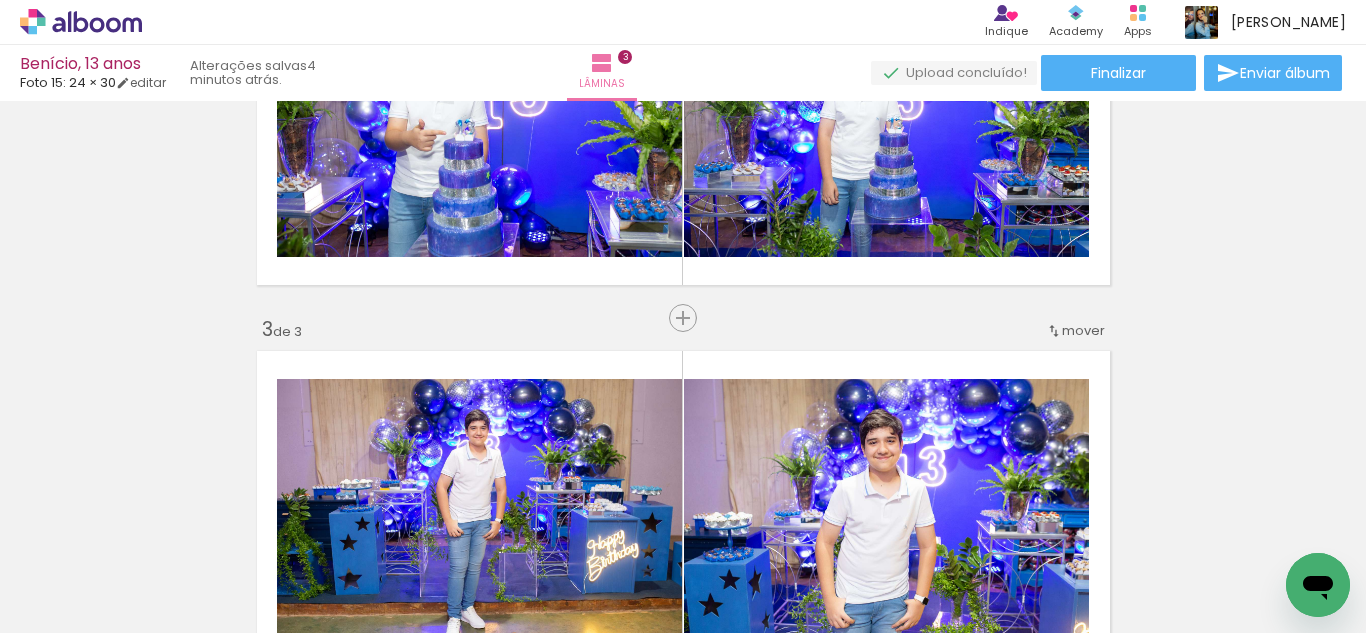 scroll, scrollTop: 400, scrollLeft: 0, axis: vertical 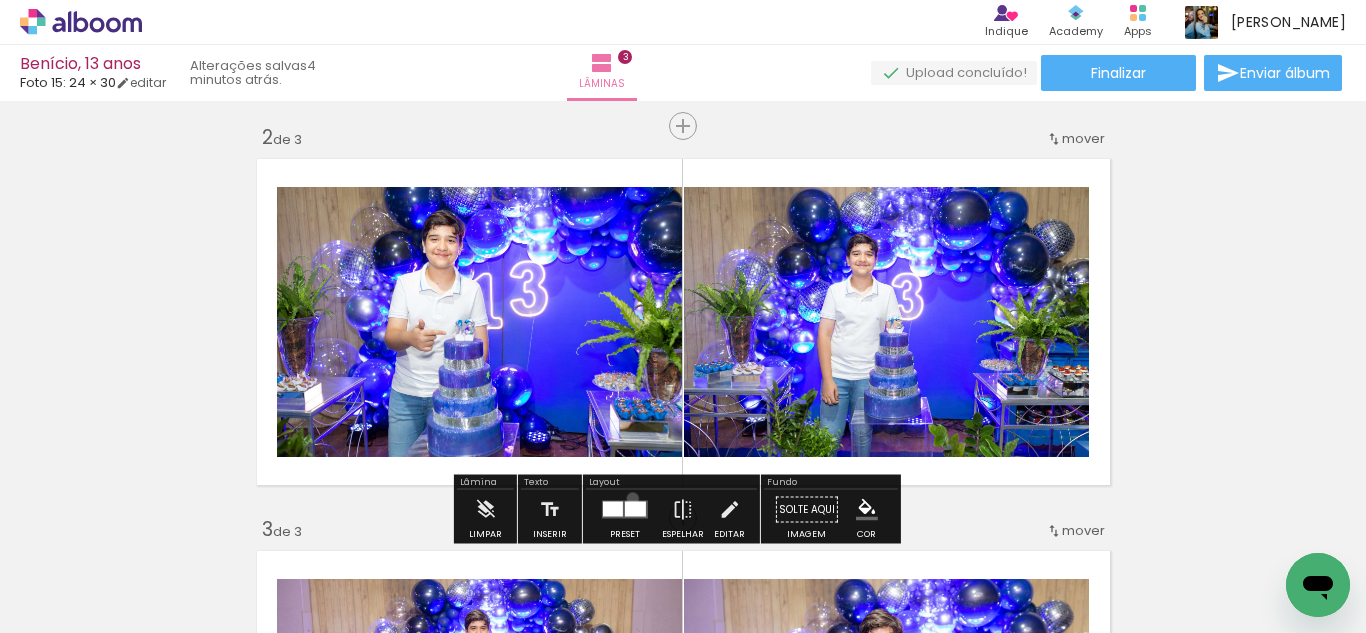 click at bounding box center (625, 510) 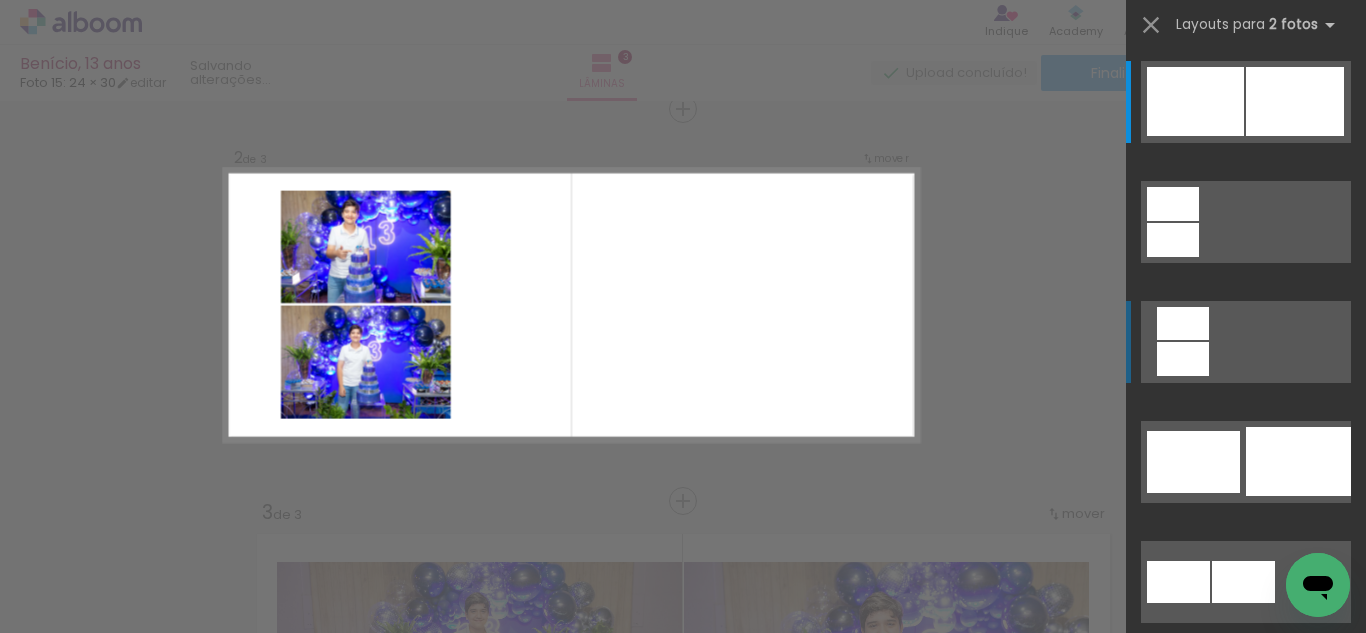 scroll, scrollTop: 417, scrollLeft: 0, axis: vertical 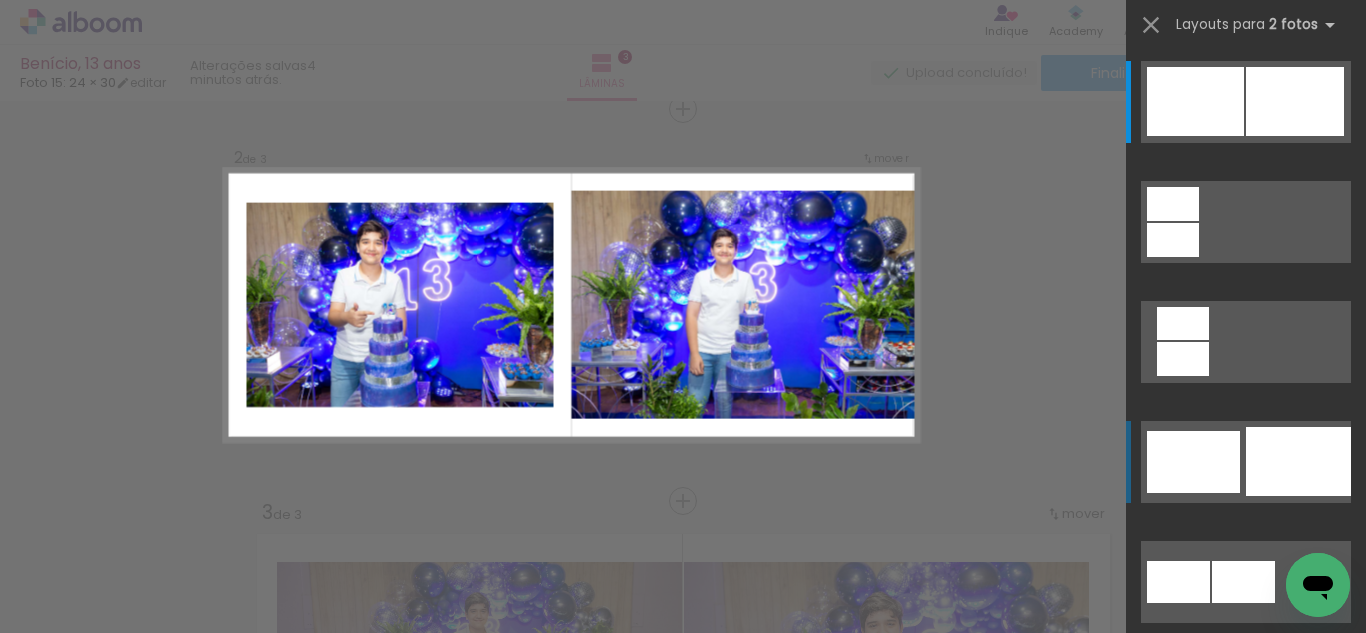 click at bounding box center [1298, 461] 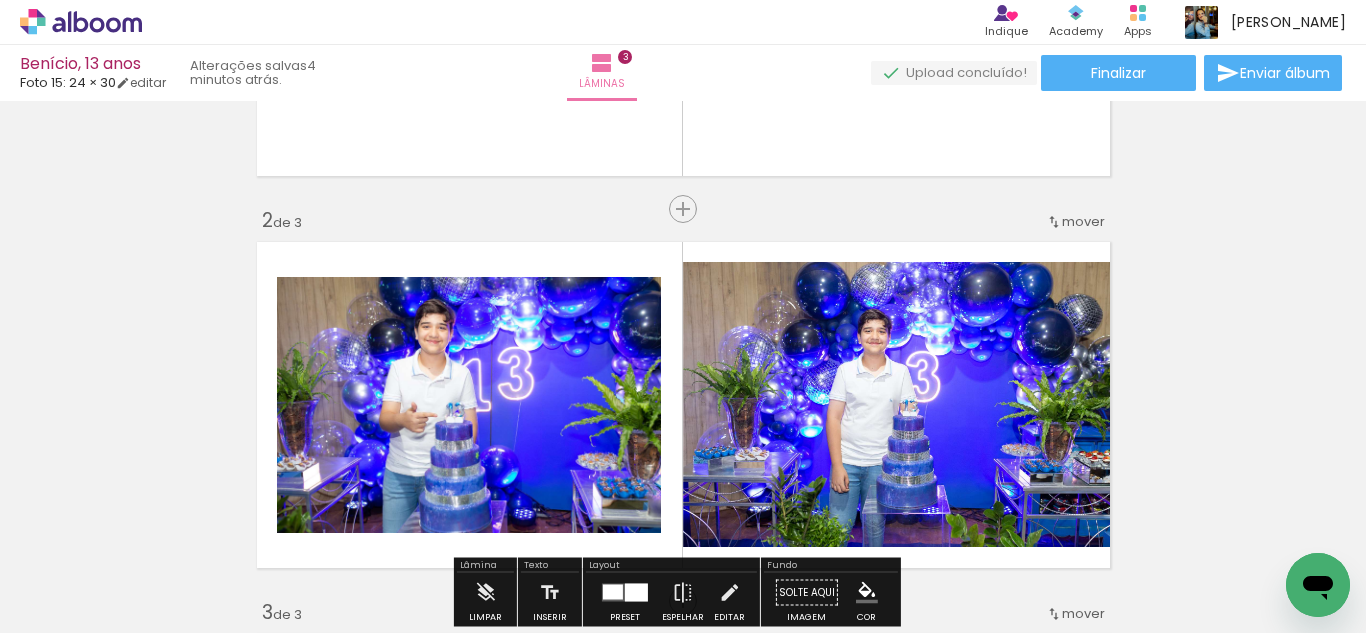 scroll, scrollTop: 417, scrollLeft: 0, axis: vertical 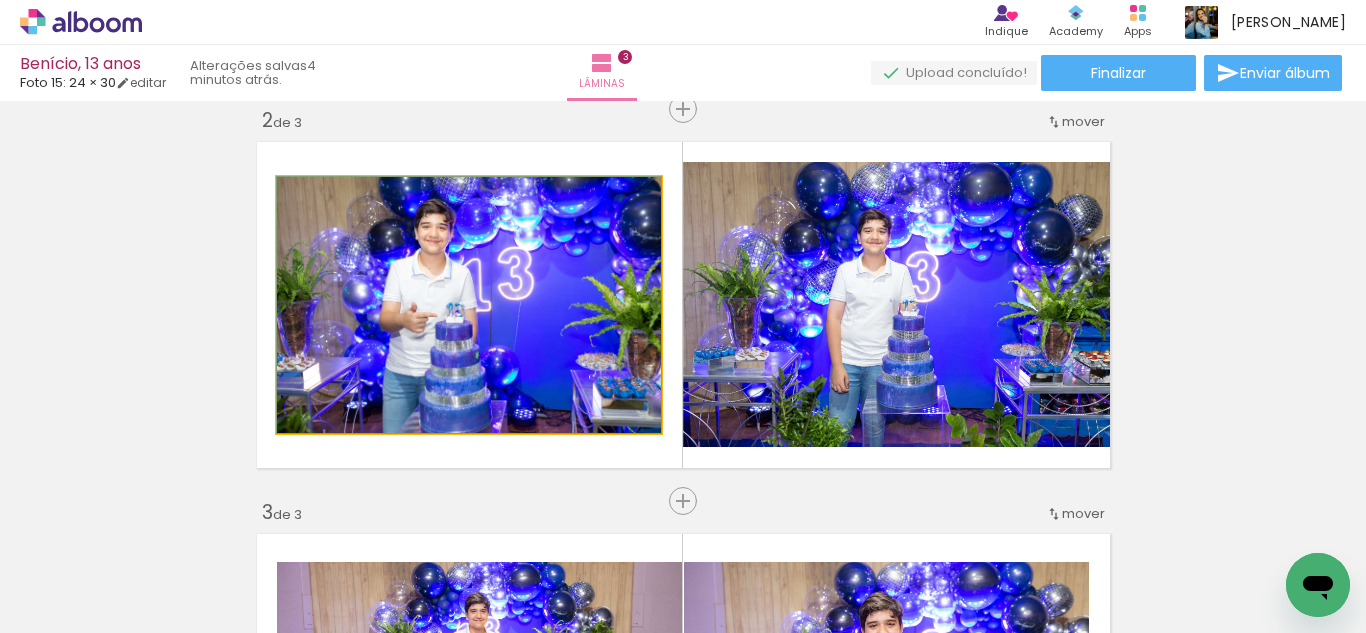 drag, startPoint x: 585, startPoint y: 328, endPoint x: 777, endPoint y: 329, distance: 192.00261 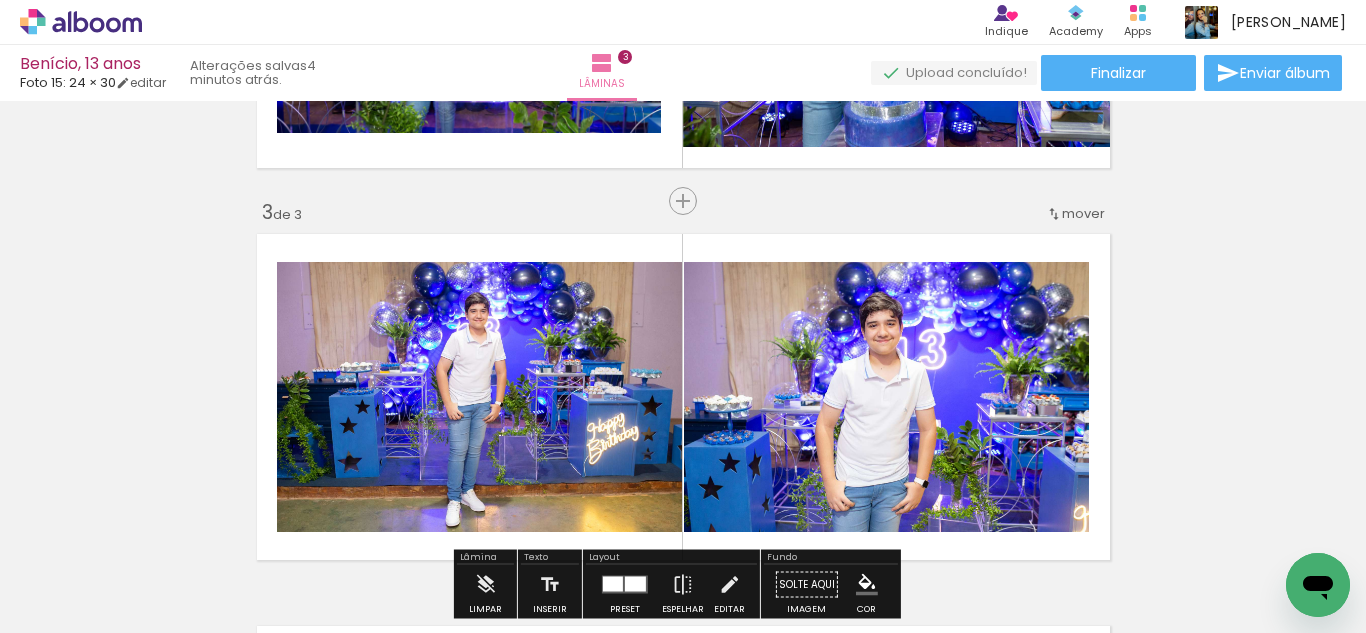 scroll, scrollTop: 817, scrollLeft: 0, axis: vertical 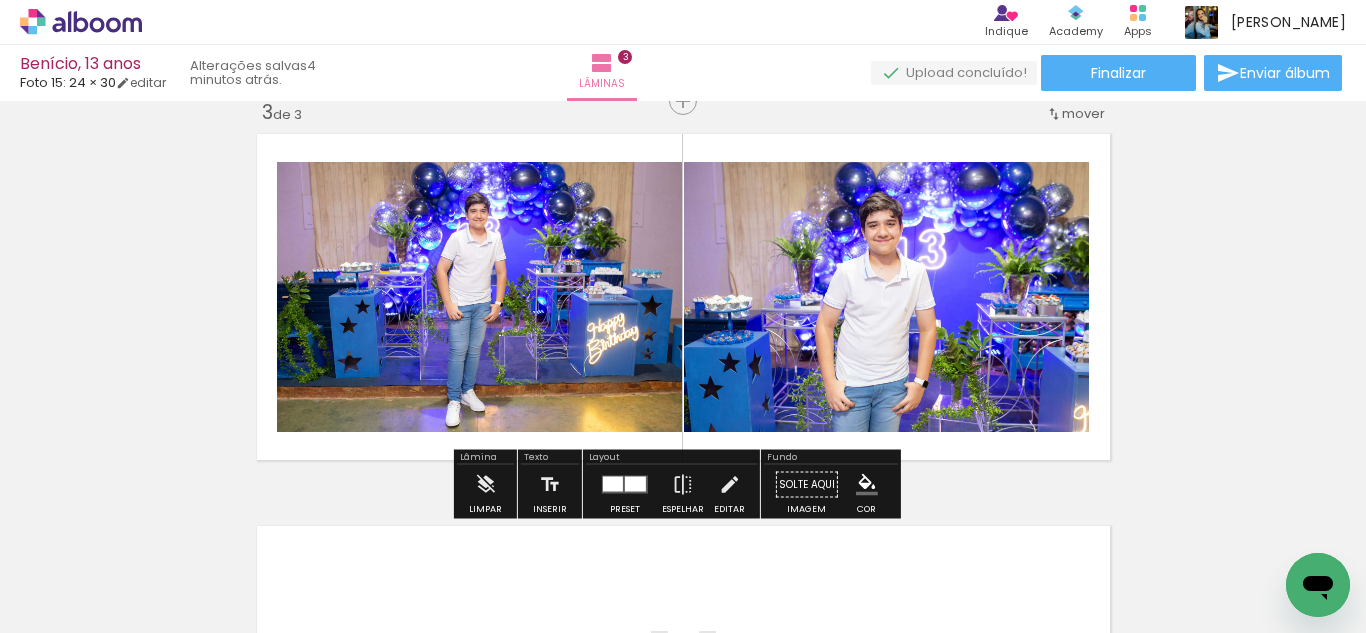 click at bounding box center (613, 484) 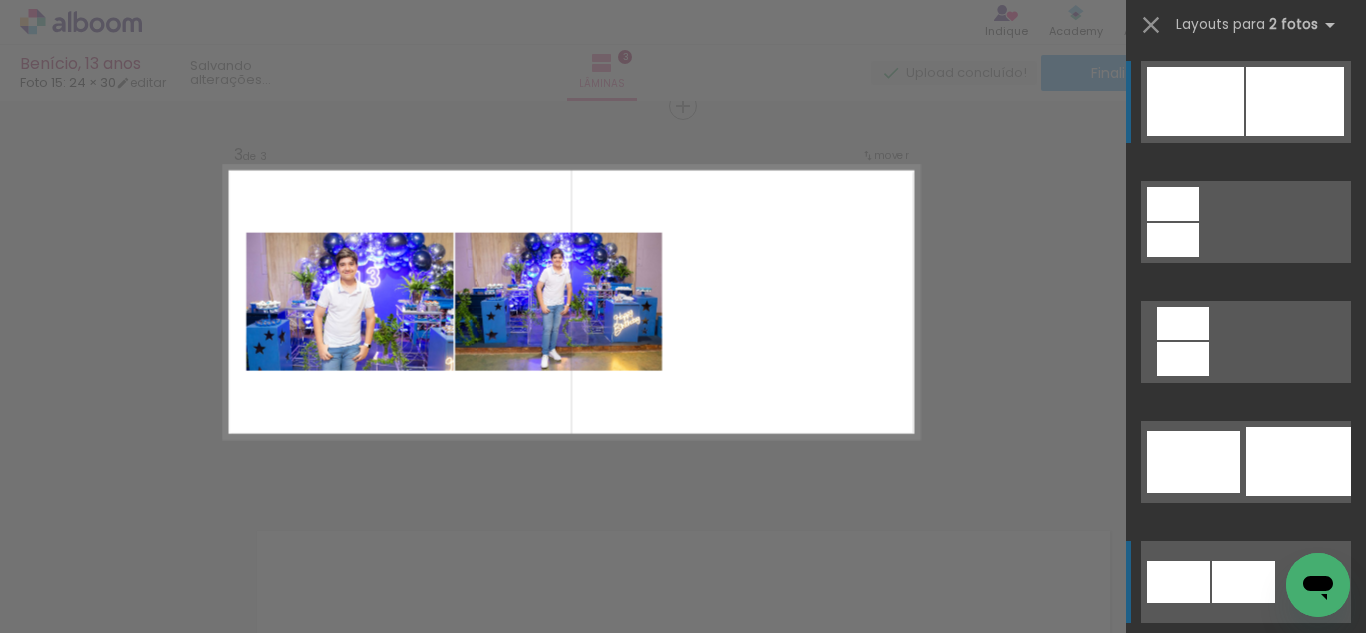 scroll, scrollTop: 809, scrollLeft: 0, axis: vertical 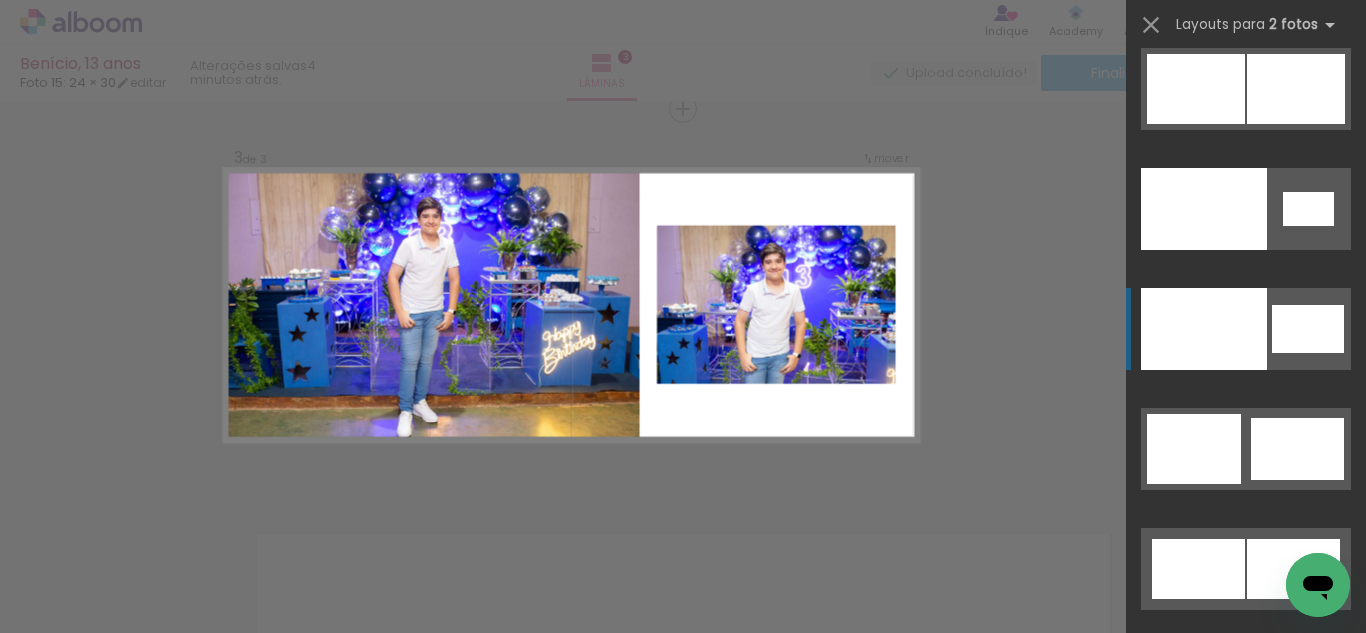 click at bounding box center (1204, 209) 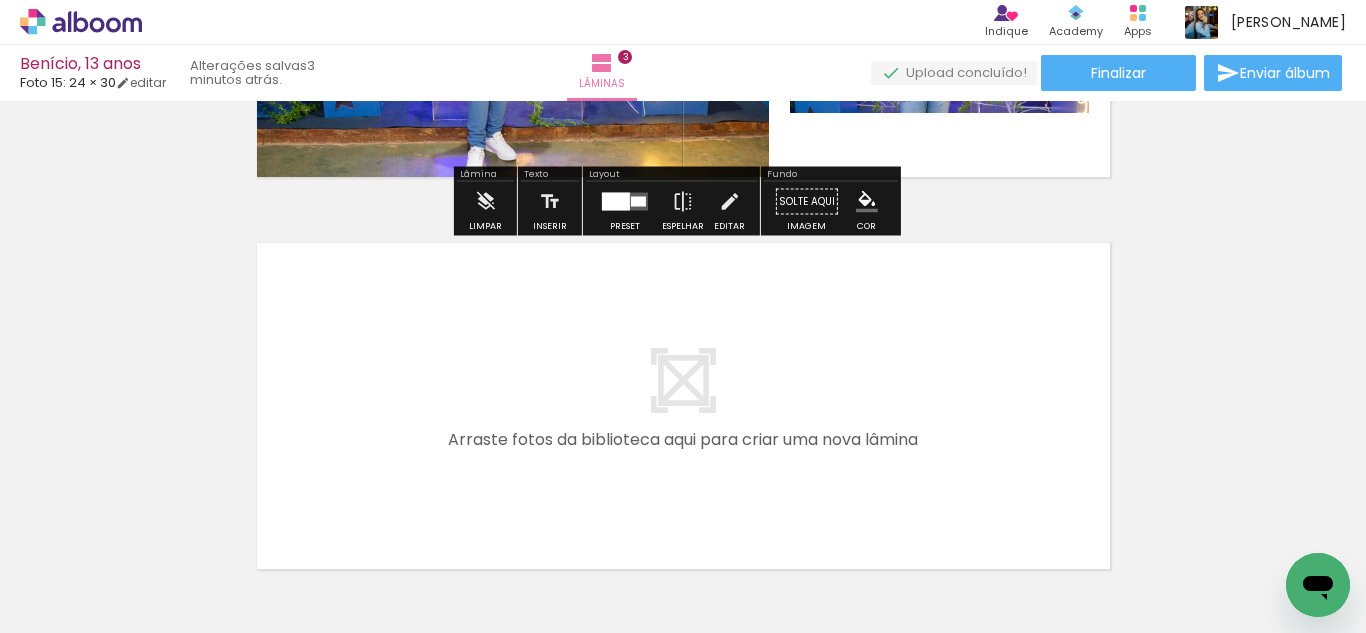 scroll, scrollTop: 1200, scrollLeft: 0, axis: vertical 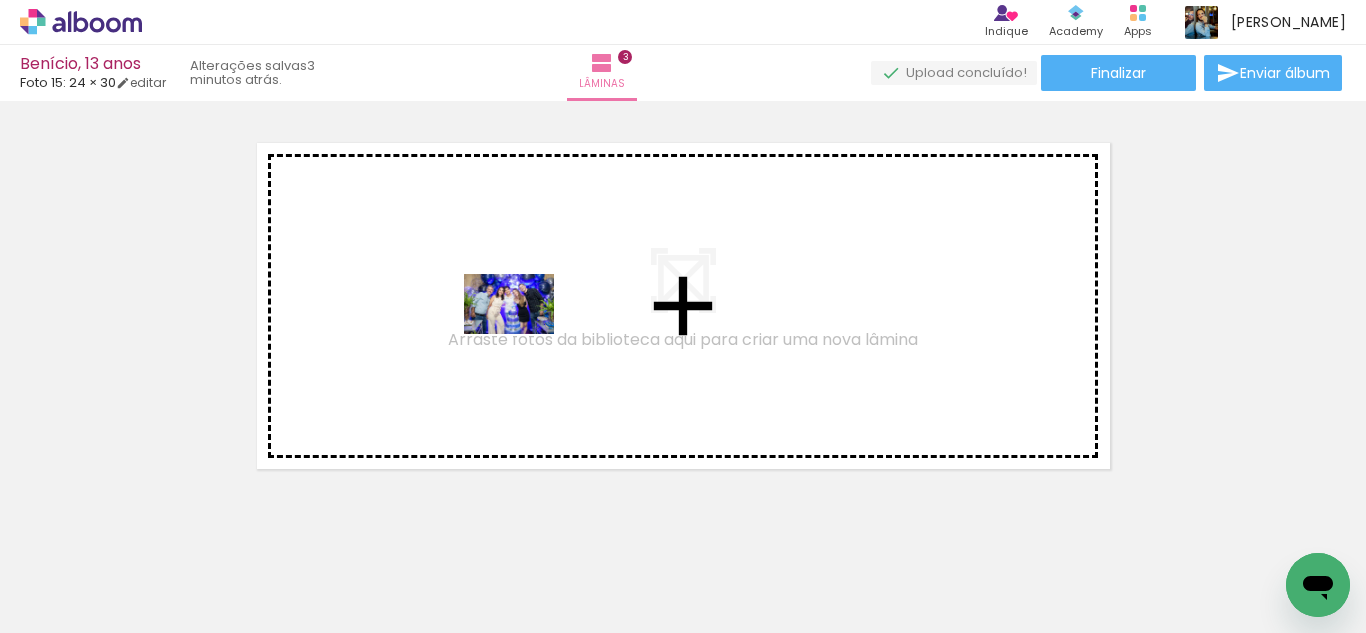 drag, startPoint x: 380, startPoint y: 579, endPoint x: 524, endPoint y: 334, distance: 284.18478 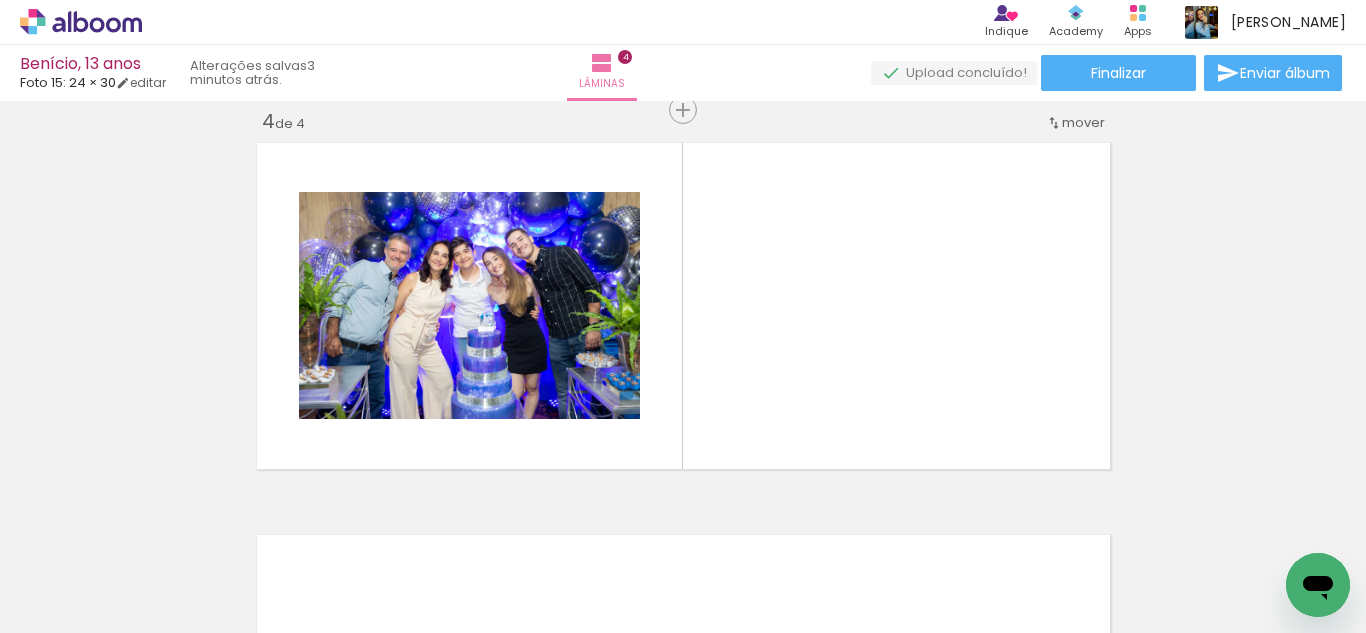 scroll, scrollTop: 1201, scrollLeft: 0, axis: vertical 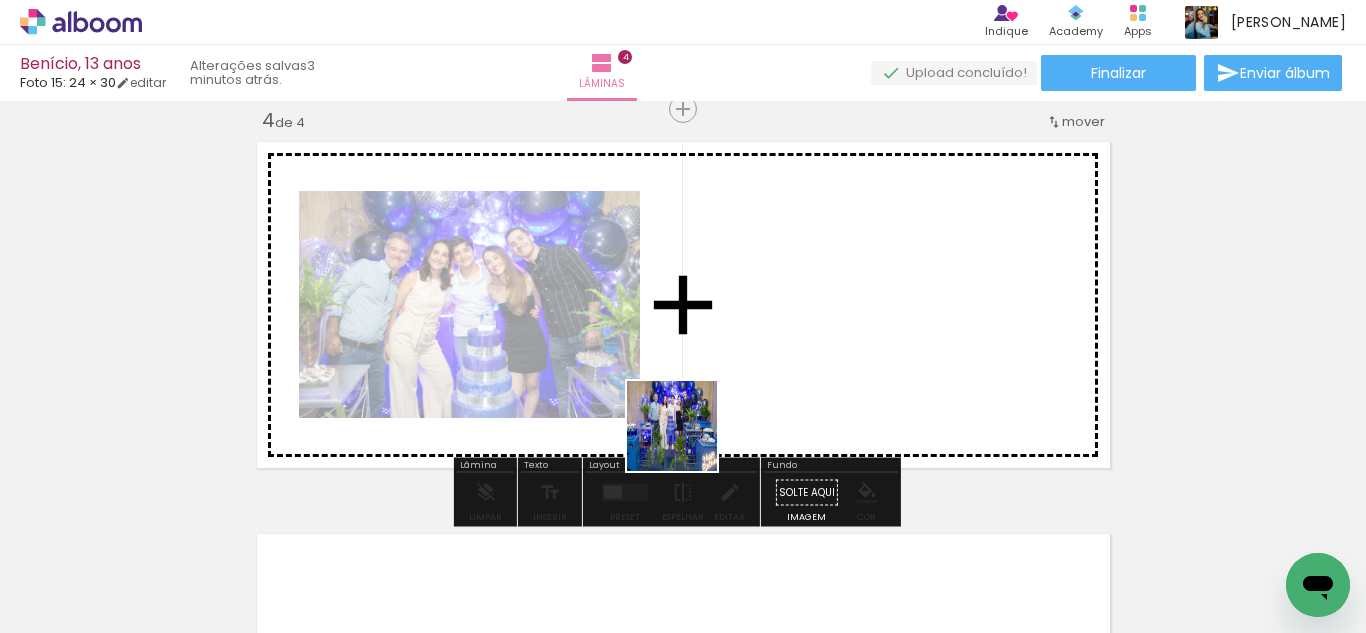 drag, startPoint x: 511, startPoint y: 588, endPoint x: 754, endPoint y: 373, distance: 324.45956 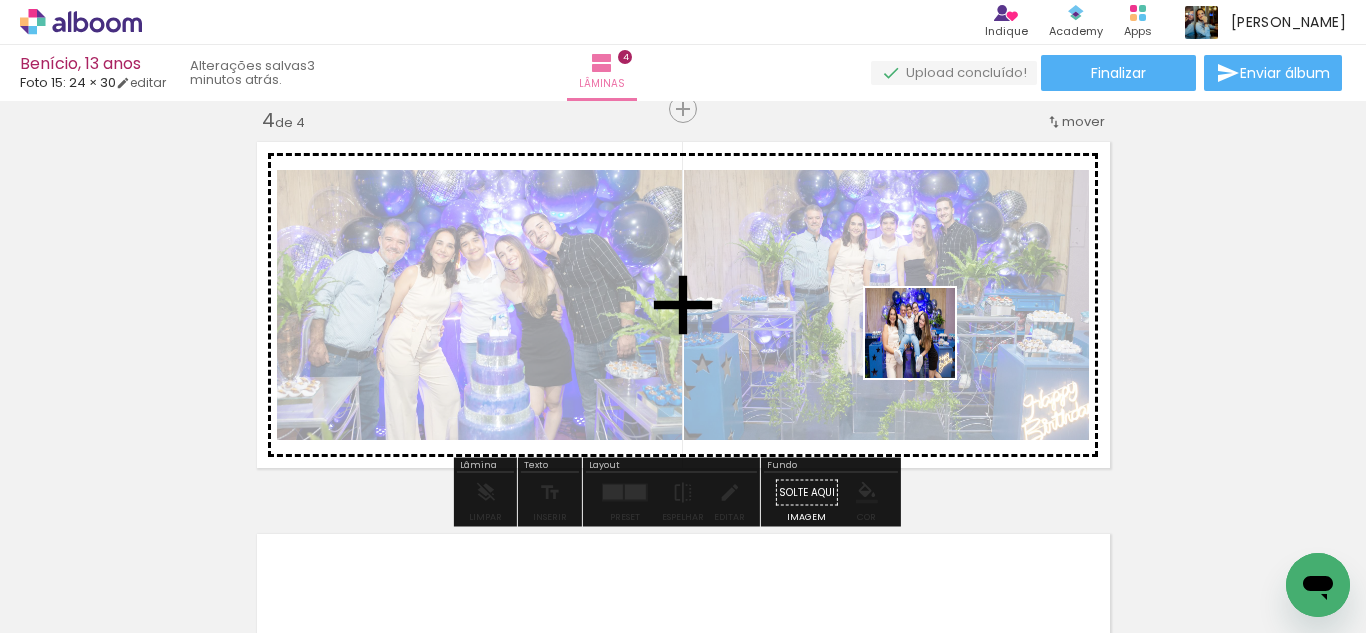 drag, startPoint x: 1077, startPoint y: 576, endPoint x: 920, endPoint y: 338, distance: 285.11926 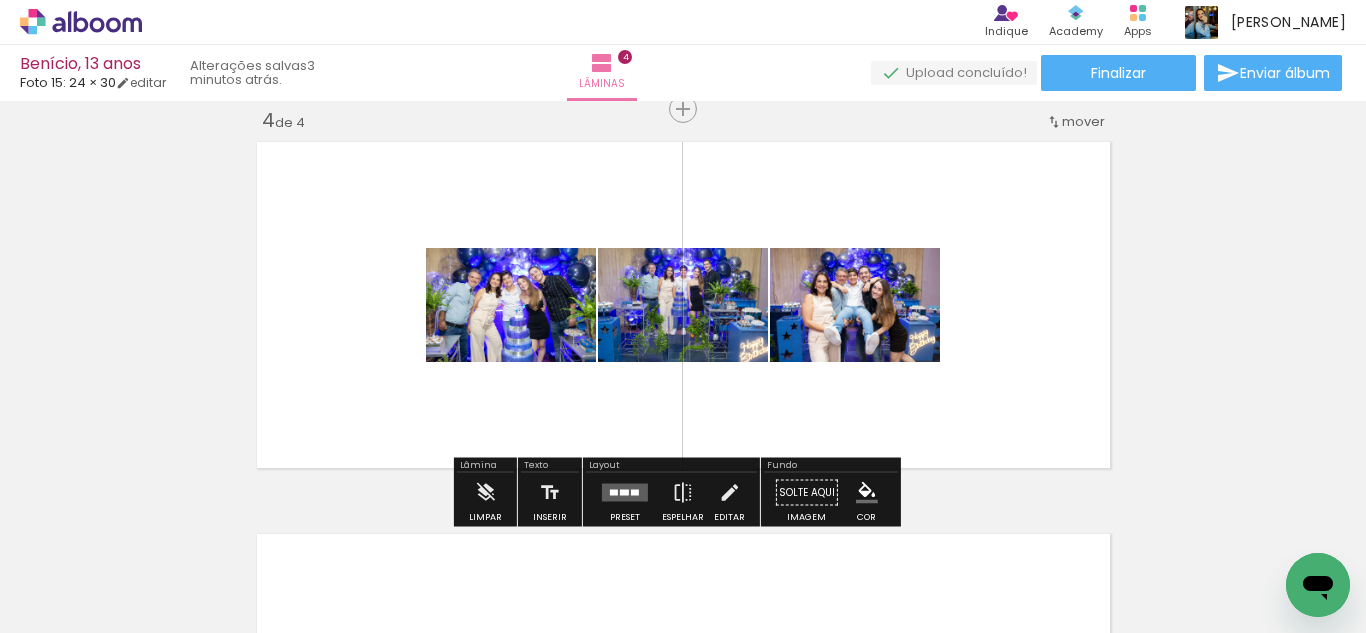 scroll, scrollTop: 0, scrollLeft: 240, axis: horizontal 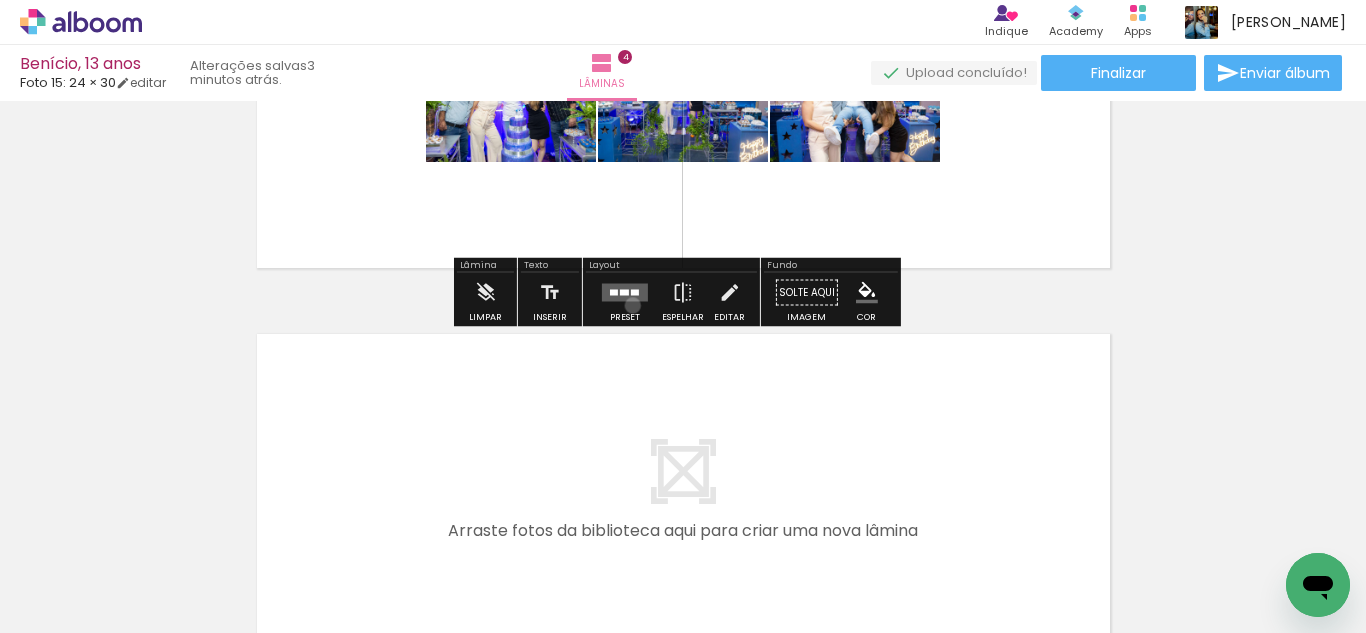 click at bounding box center (625, 293) 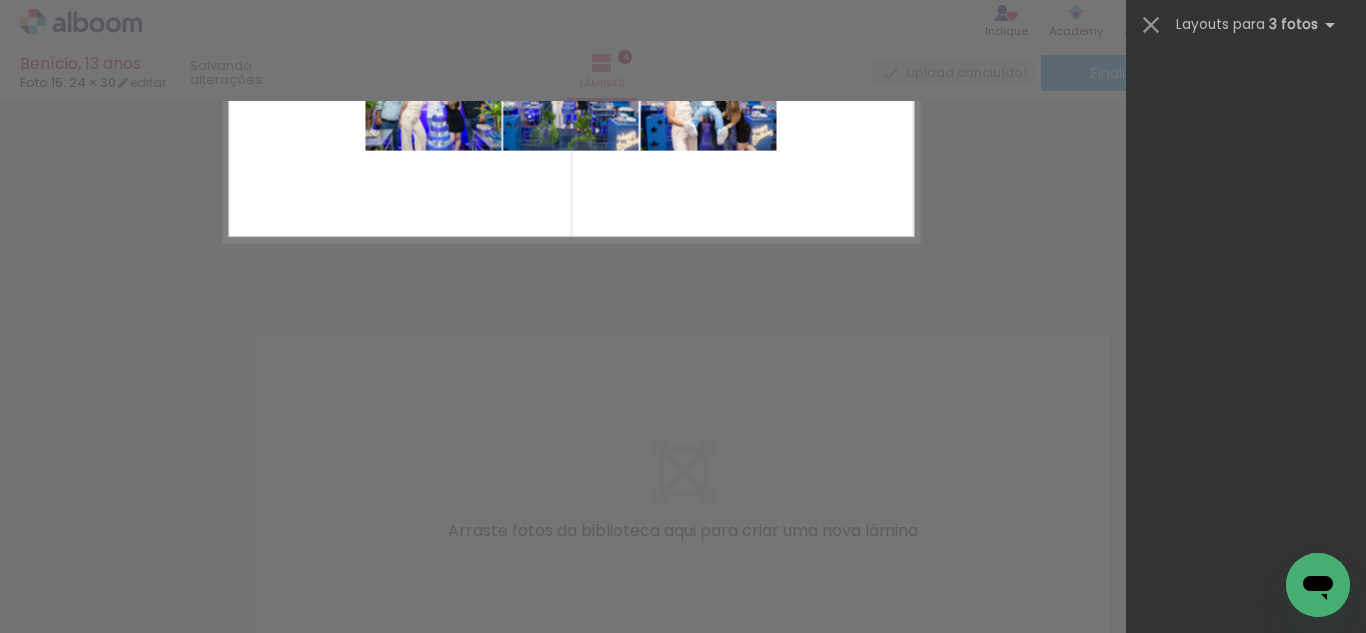 scroll, scrollTop: 0, scrollLeft: 0, axis: both 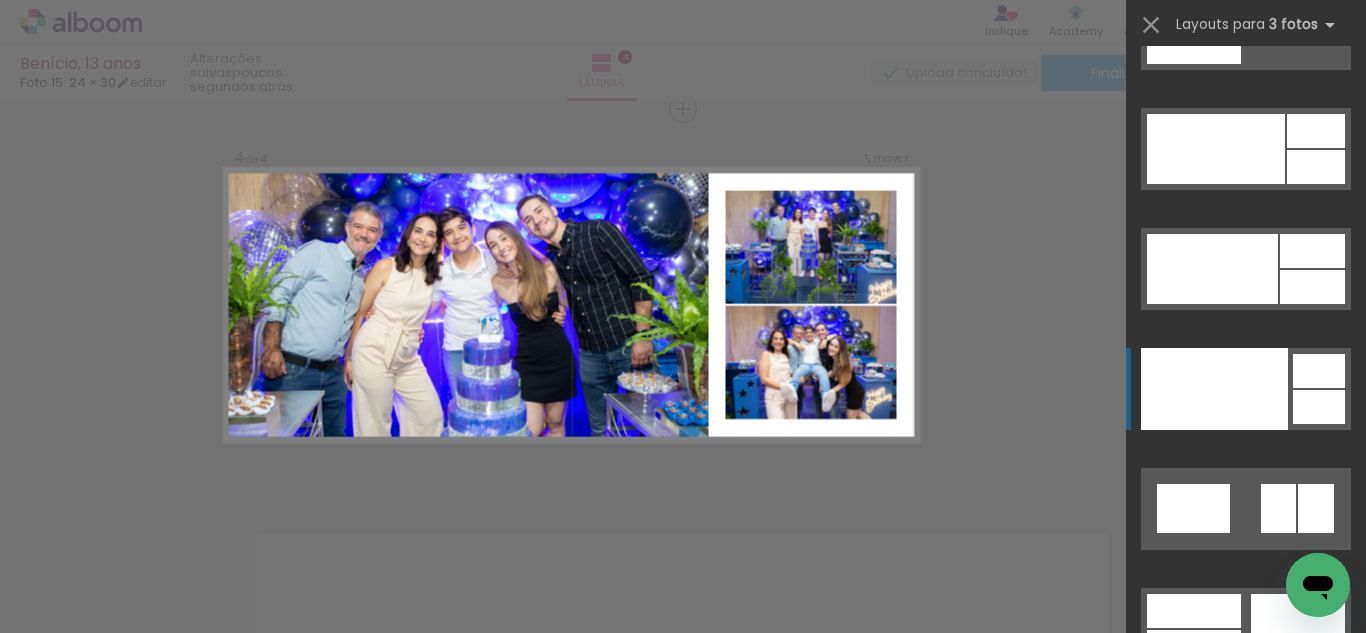 click at bounding box center [1246, 869] 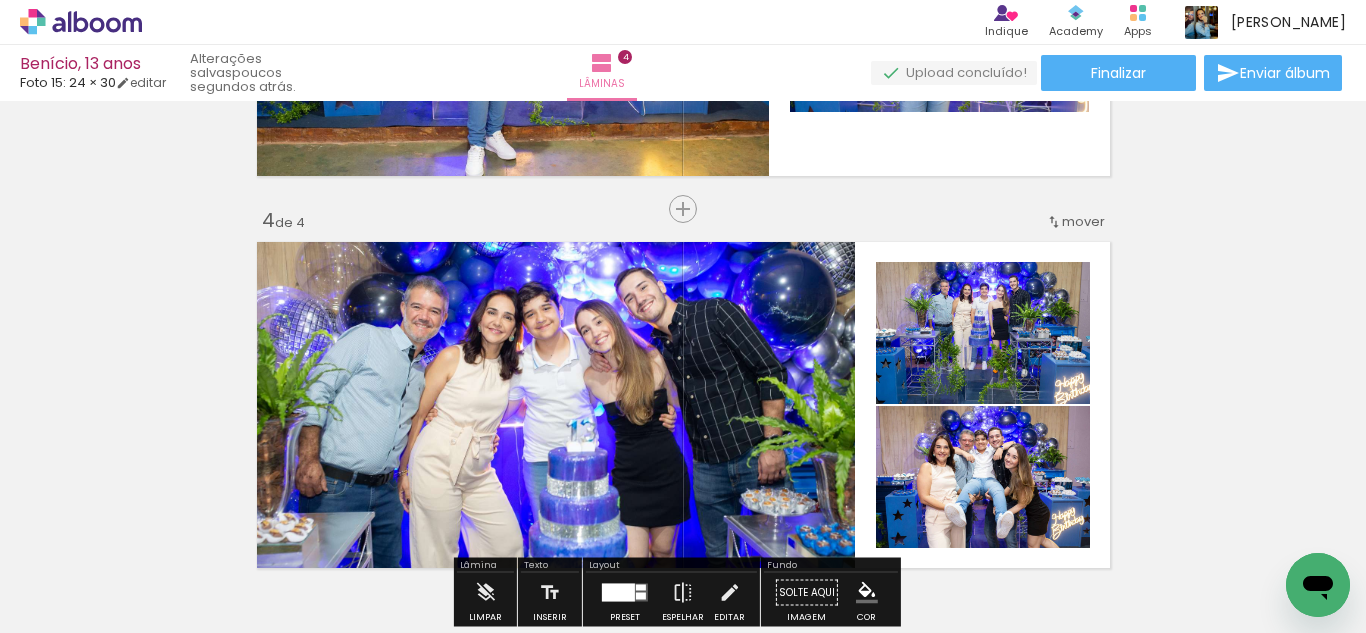 scroll, scrollTop: 1301, scrollLeft: 0, axis: vertical 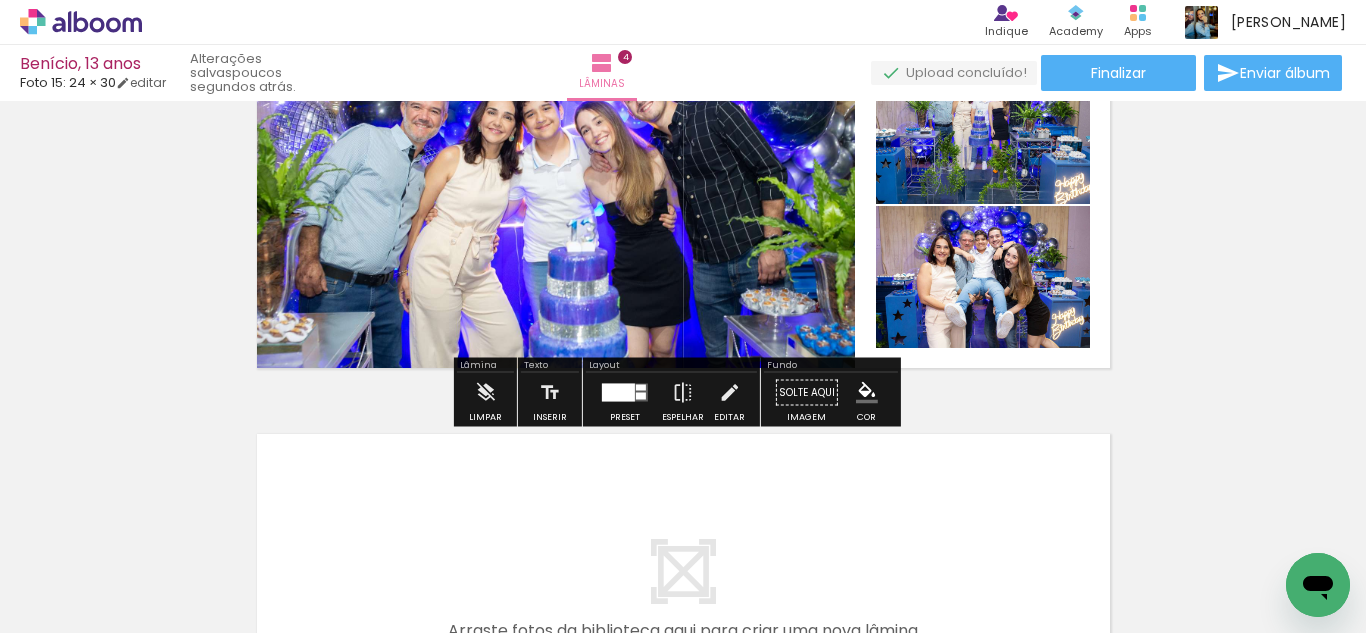 click at bounding box center [641, 388] 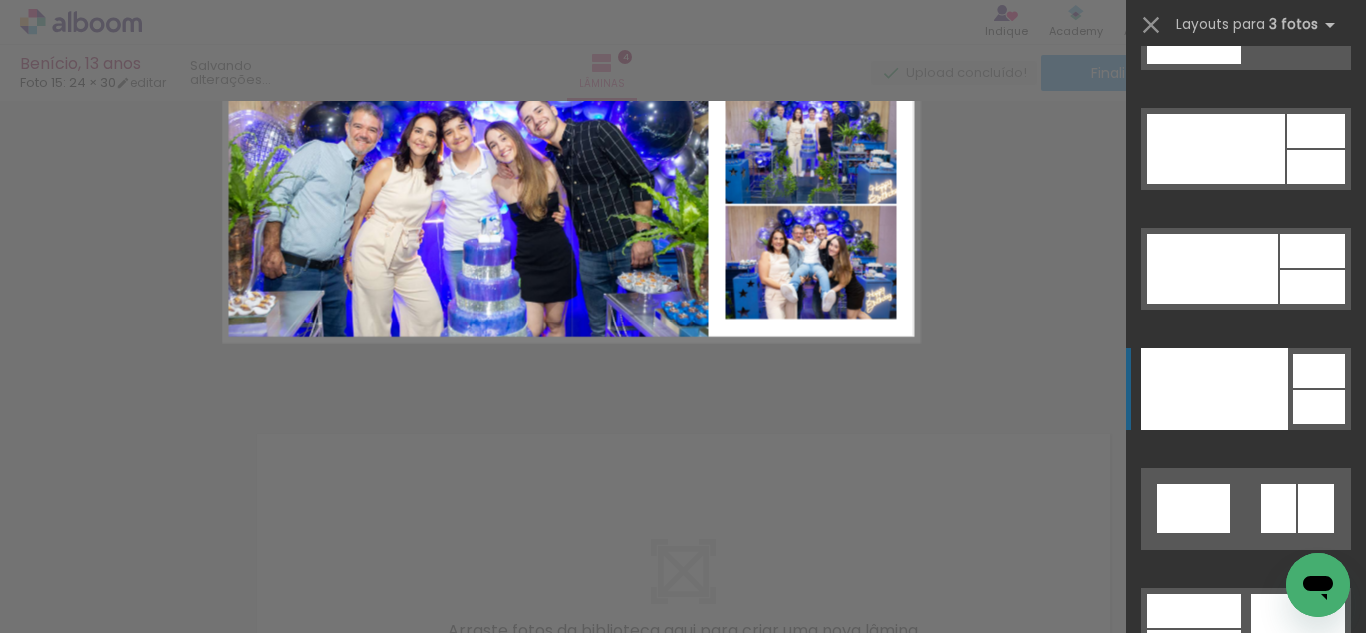 scroll, scrollTop: 25560, scrollLeft: 0, axis: vertical 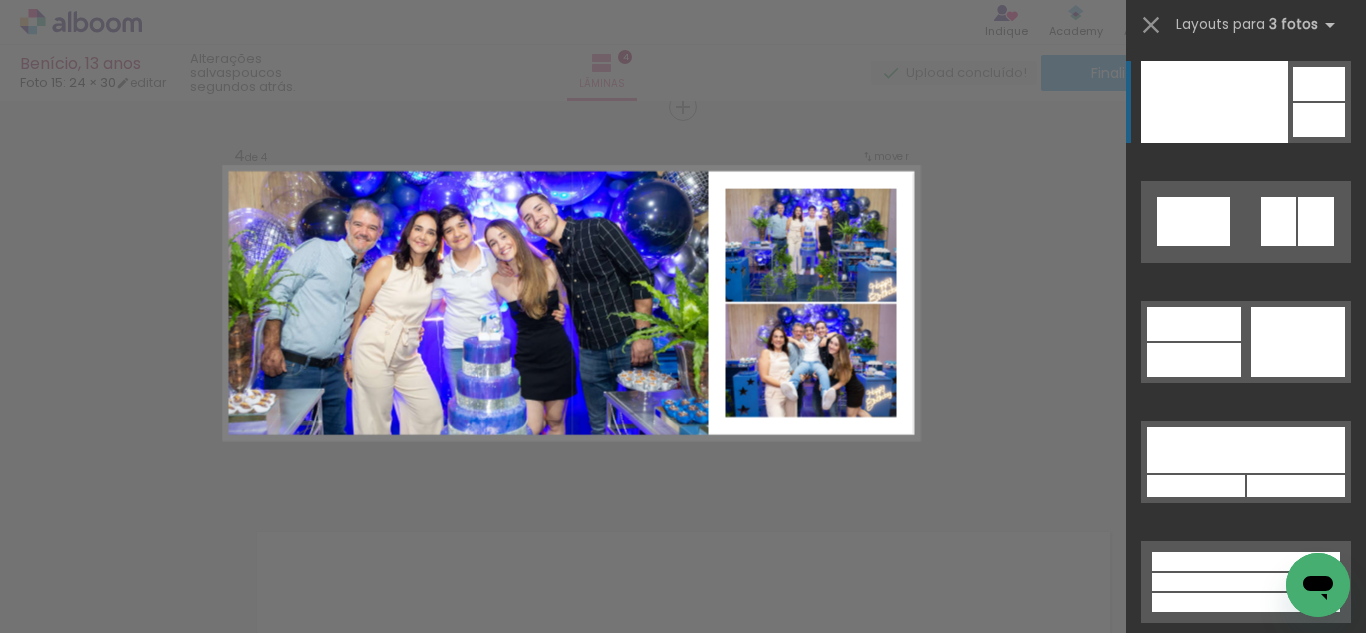 click 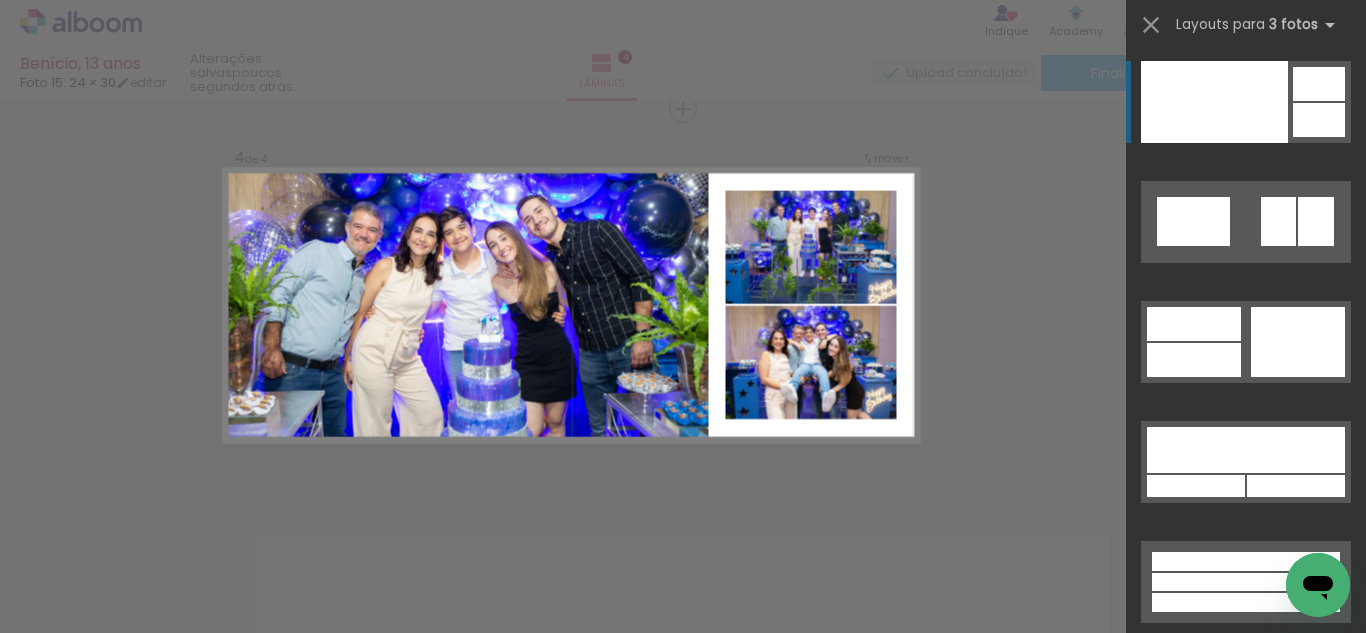 click on "Confirmar Cancelar" at bounding box center (683, -96) 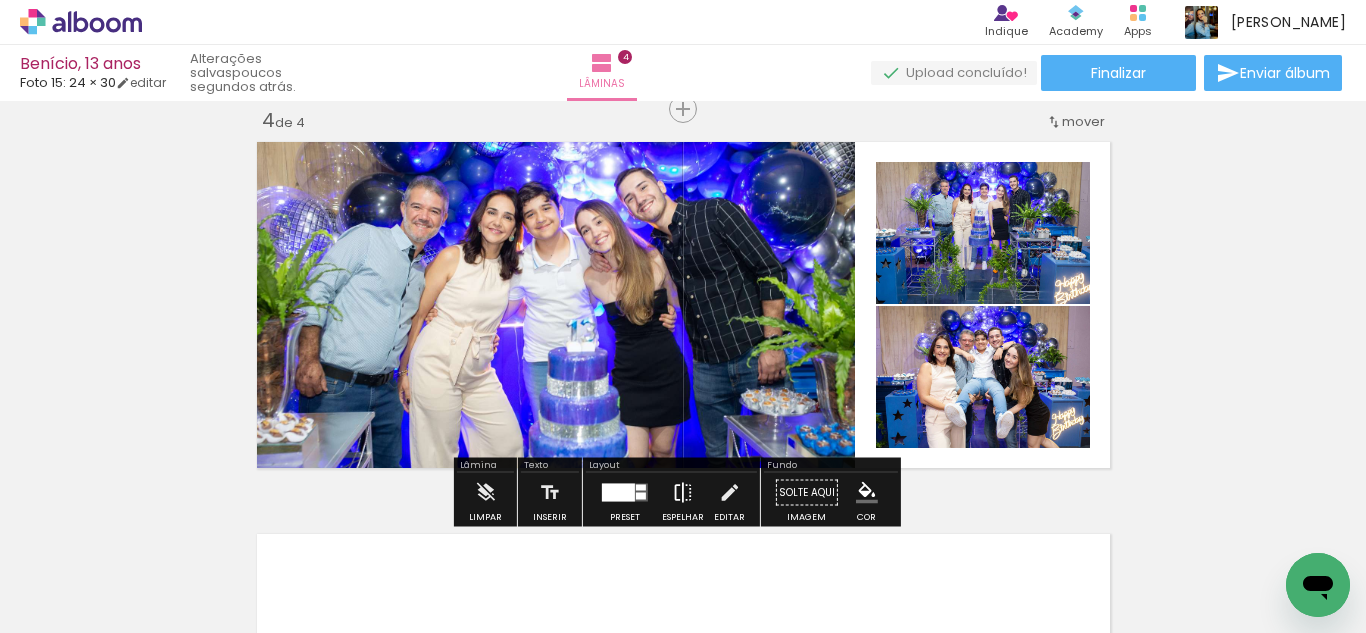 click at bounding box center [683, 493] 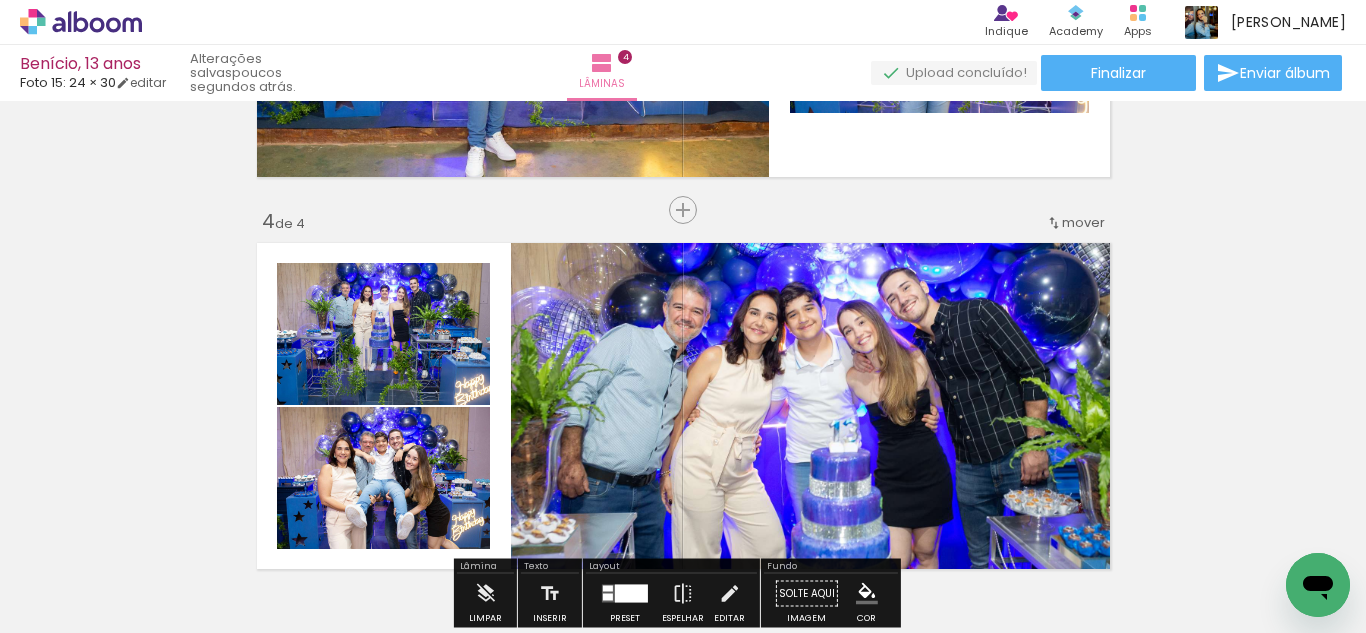 scroll, scrollTop: 1200, scrollLeft: 0, axis: vertical 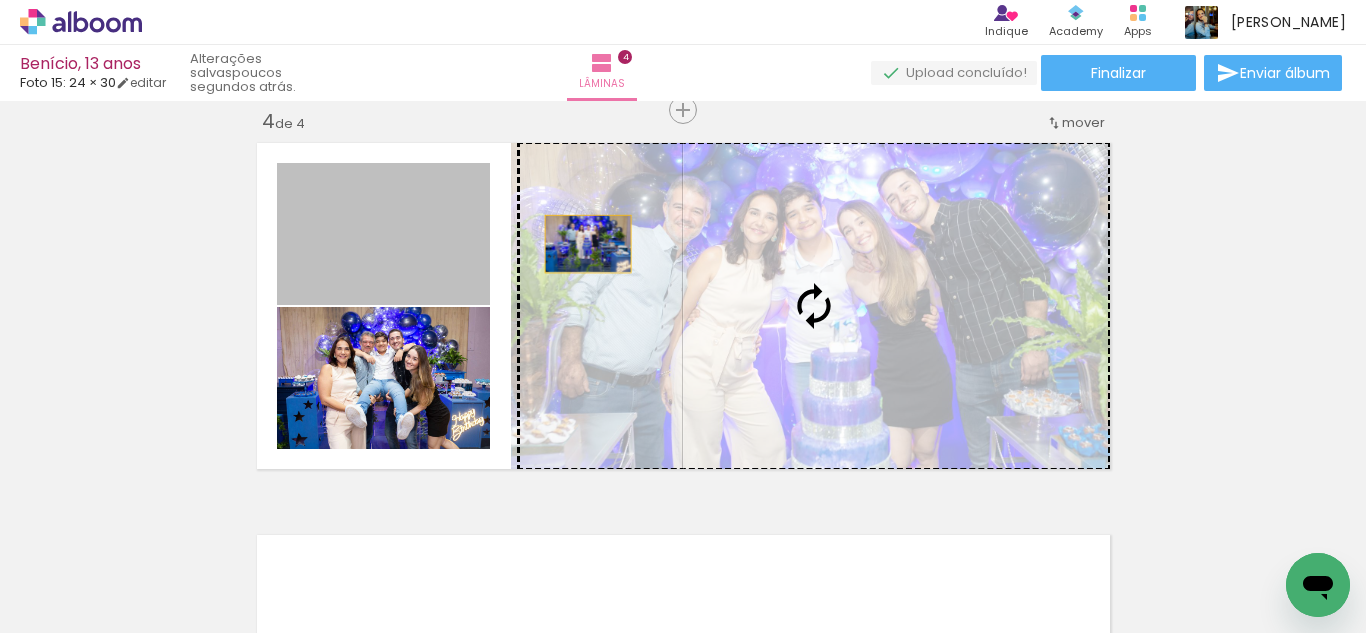 drag, startPoint x: 408, startPoint y: 242, endPoint x: 695, endPoint y: 244, distance: 287.00696 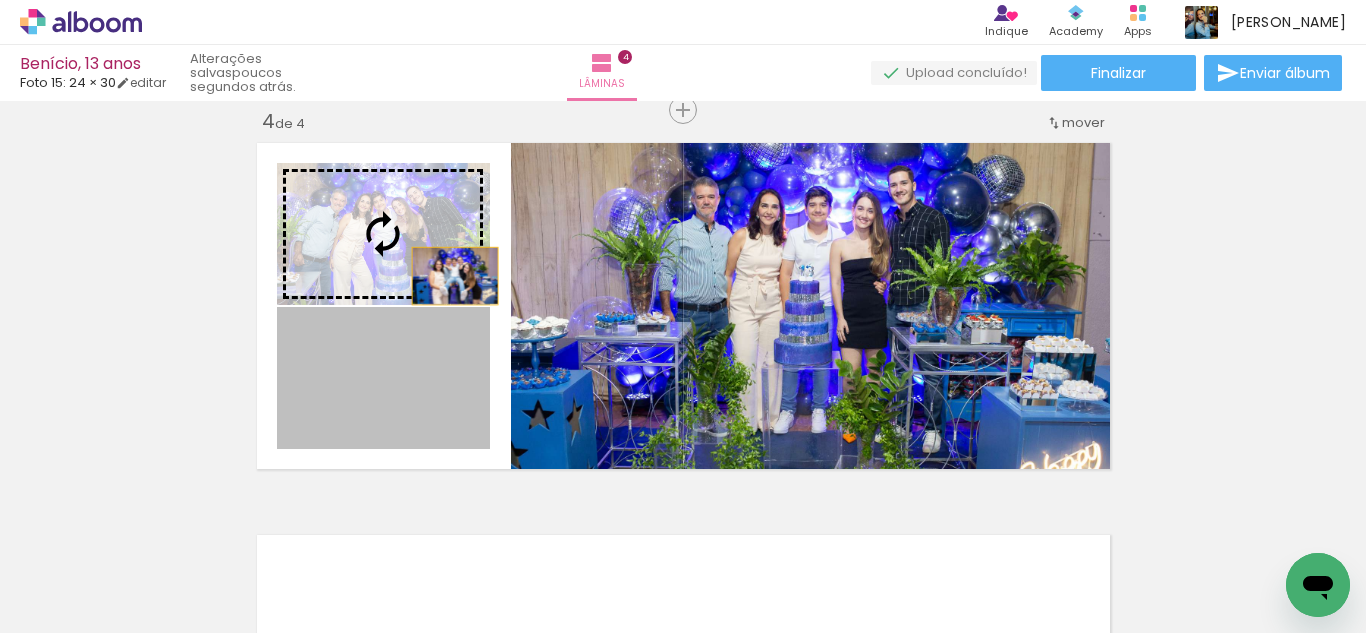 drag, startPoint x: 442, startPoint y: 380, endPoint x: 448, endPoint y: 244, distance: 136.1323 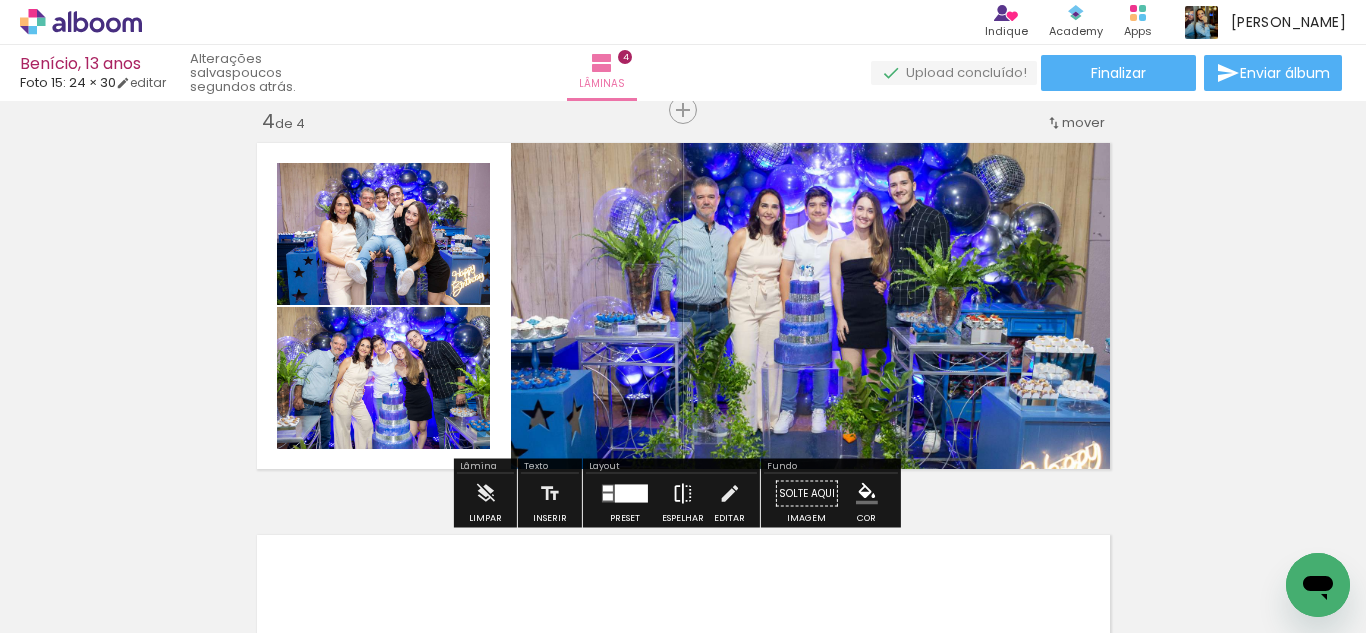 click at bounding box center [683, 494] 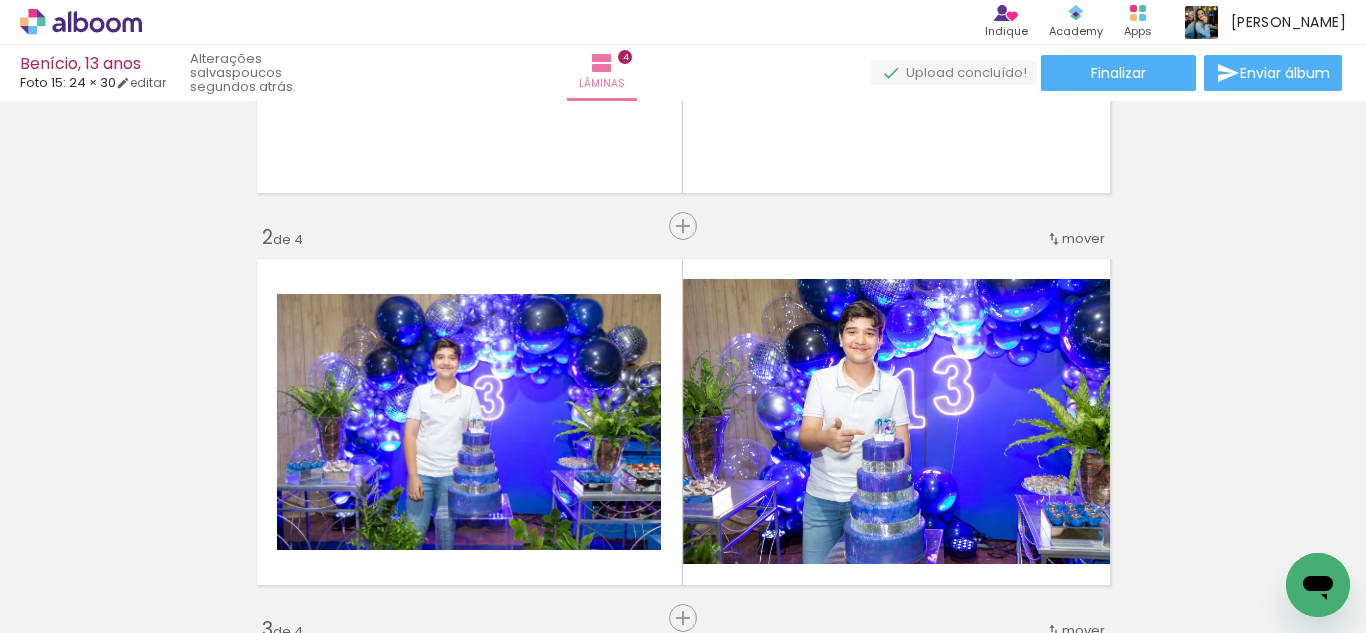 scroll, scrollTop: 500, scrollLeft: 0, axis: vertical 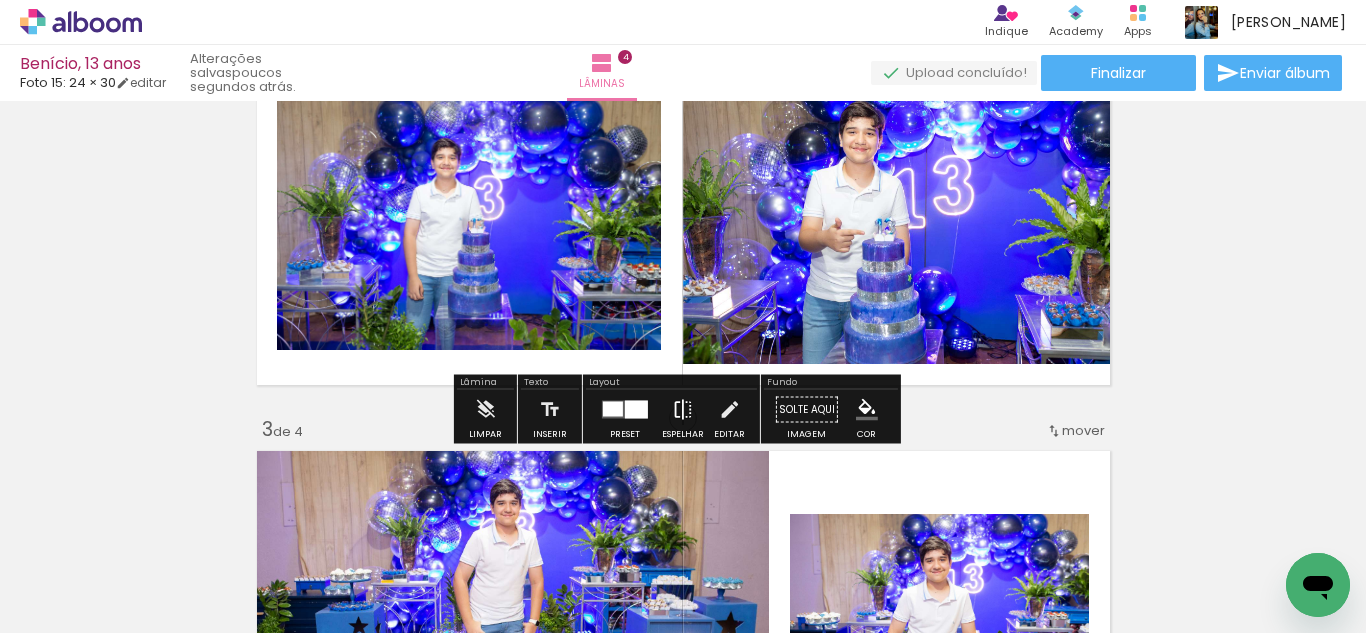 click at bounding box center [683, 410] 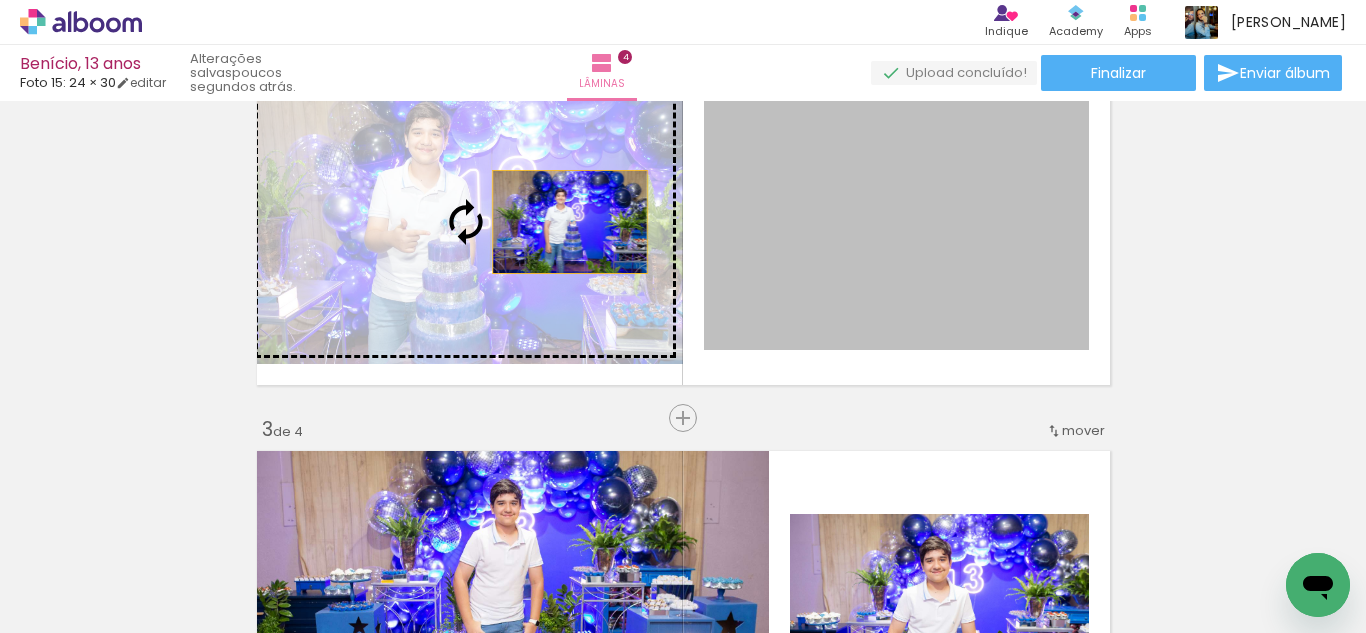 drag, startPoint x: 820, startPoint y: 250, endPoint x: 561, endPoint y: 222, distance: 260.50912 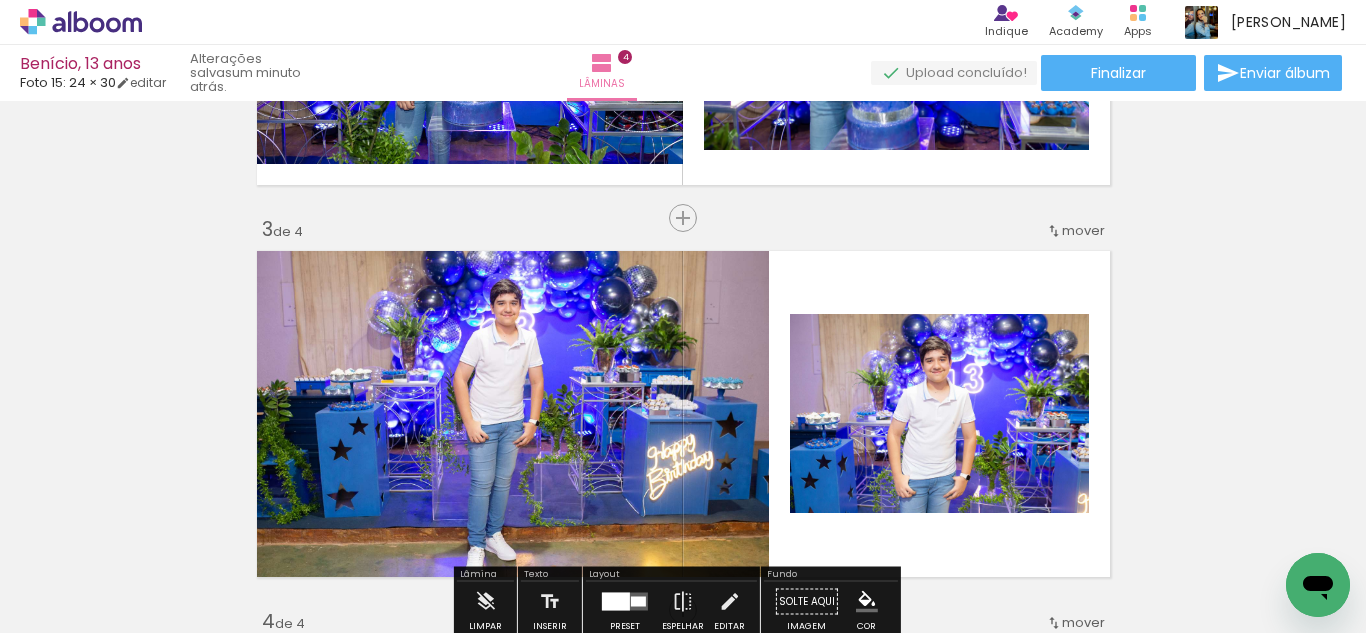 scroll, scrollTop: 900, scrollLeft: 0, axis: vertical 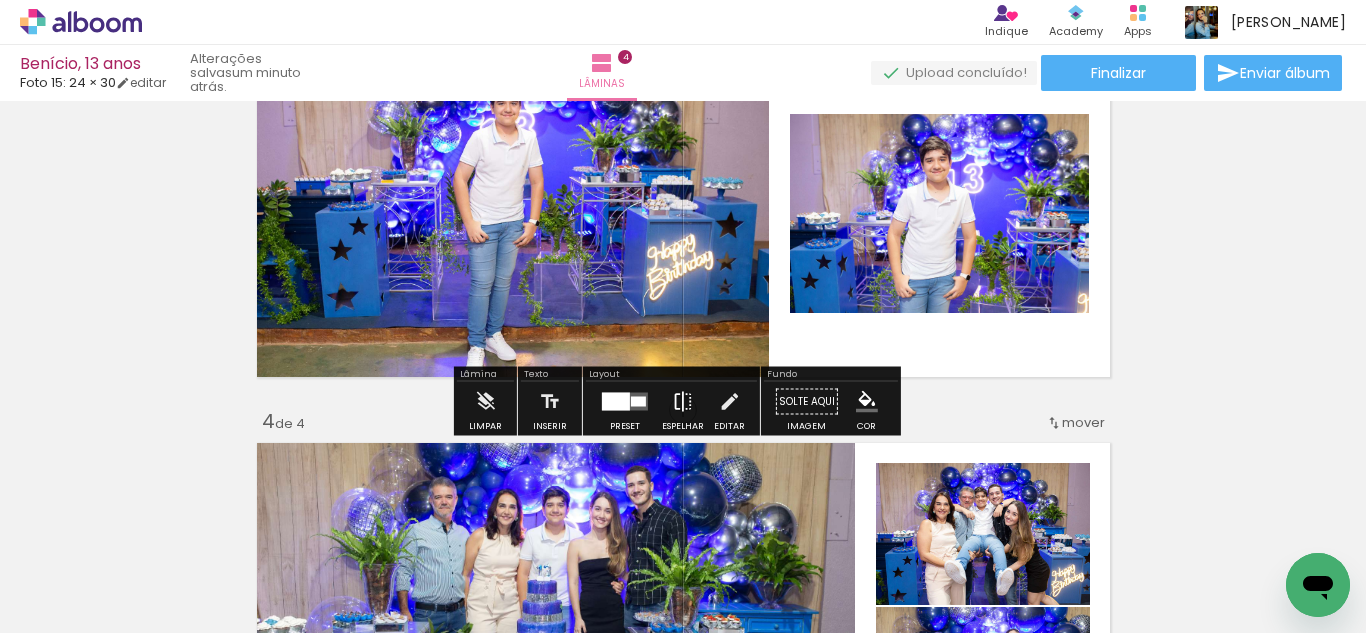 click at bounding box center (683, 402) 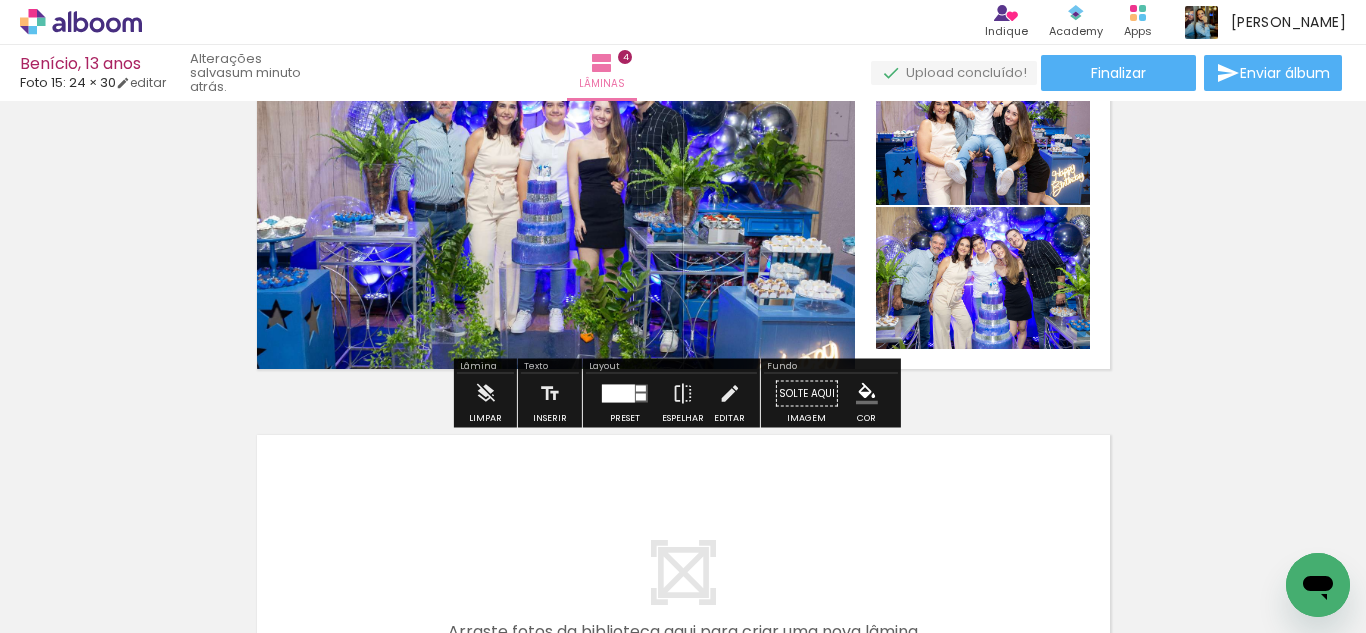 scroll, scrollTop: 1200, scrollLeft: 0, axis: vertical 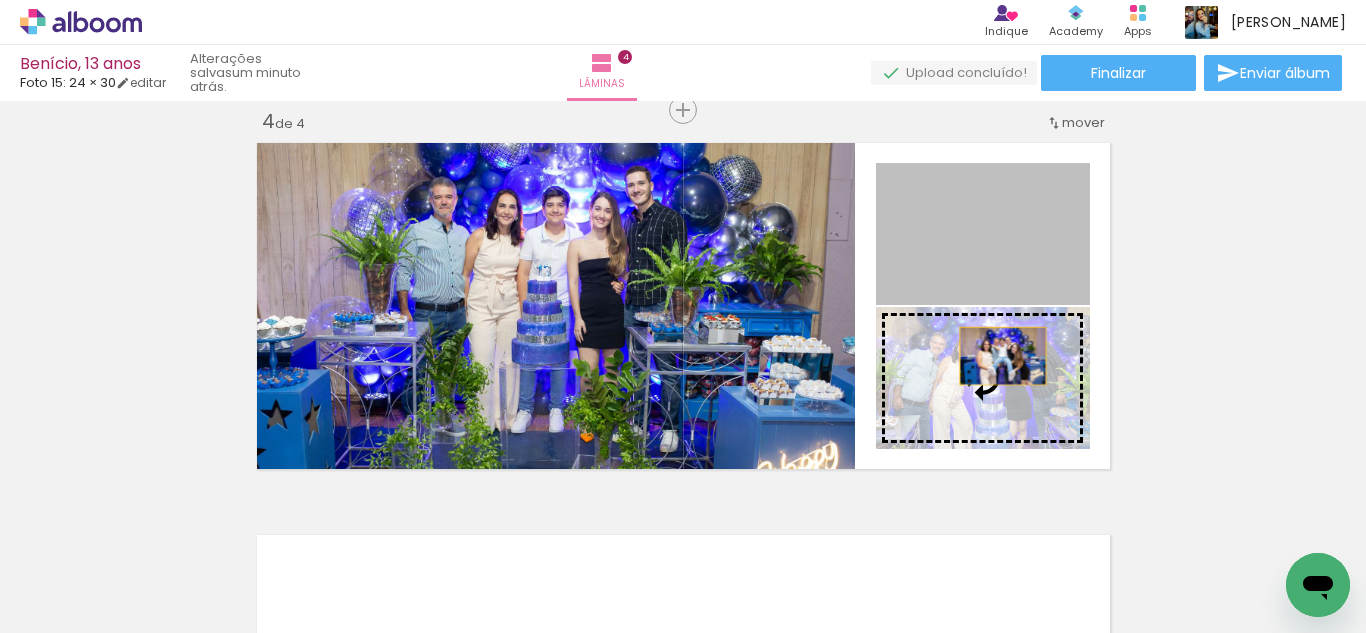 drag, startPoint x: 1002, startPoint y: 277, endPoint x: 991, endPoint y: 367, distance: 90.66973 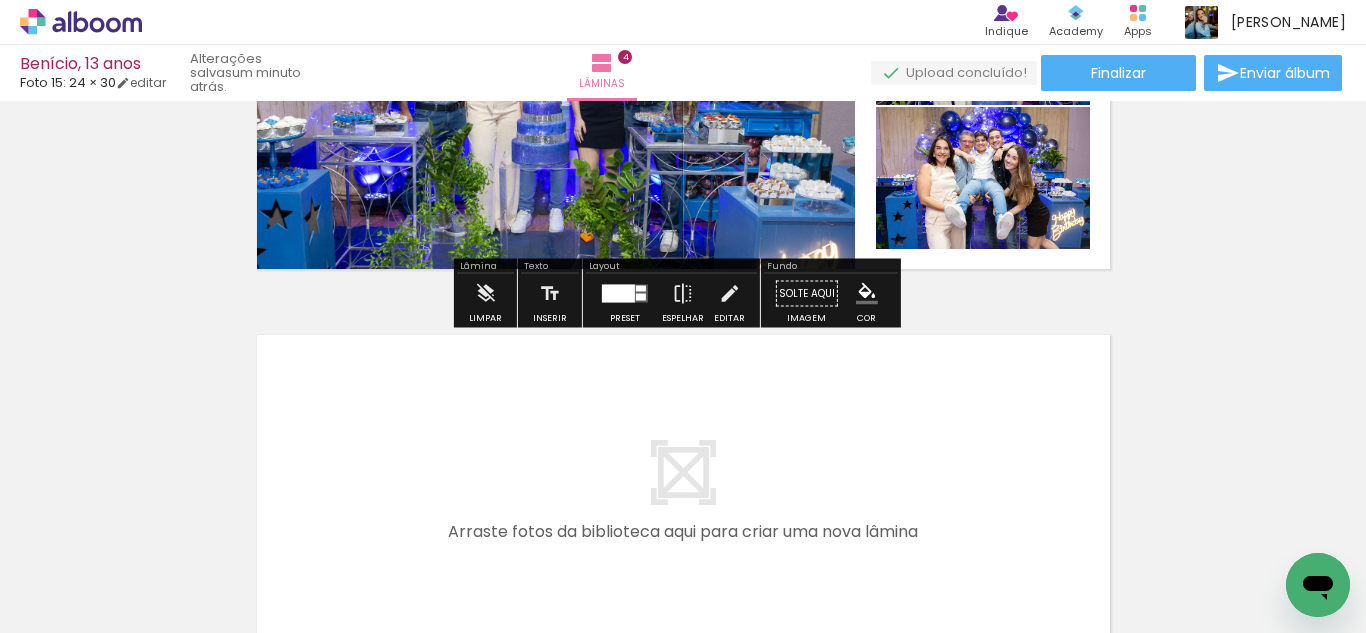 scroll, scrollTop: 1500, scrollLeft: 0, axis: vertical 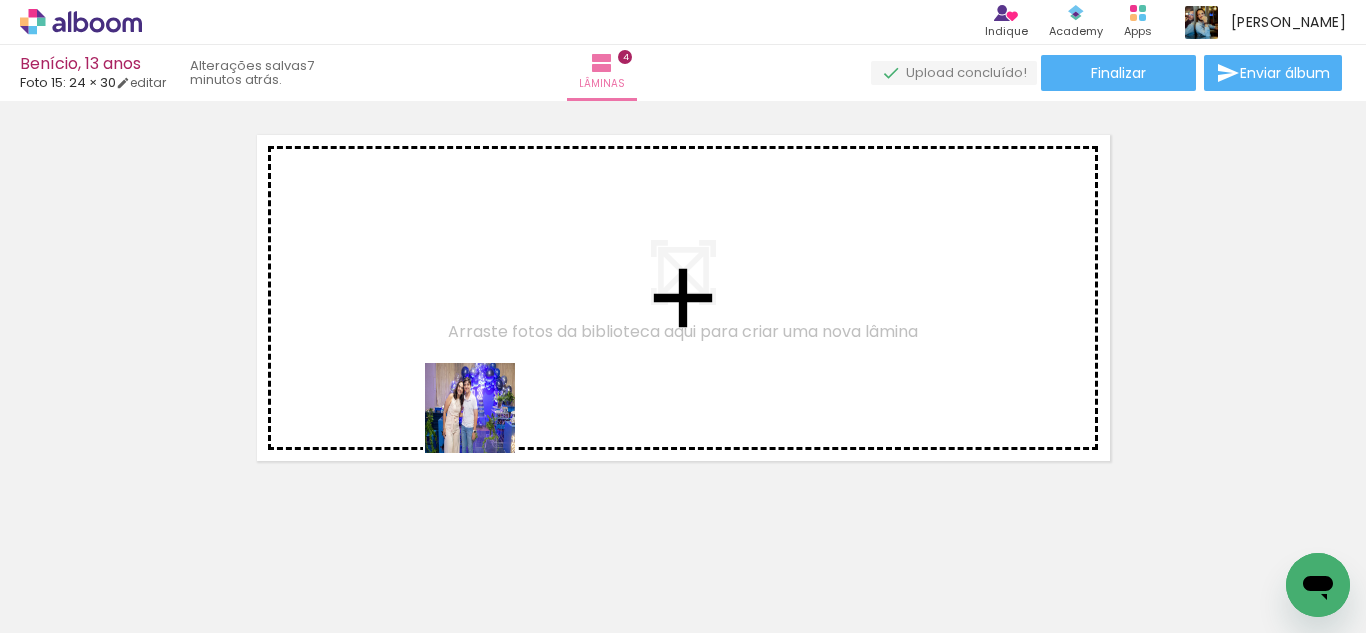 drag, startPoint x: 414, startPoint y: 589, endPoint x: 486, endPoint y: 546, distance: 83.86298 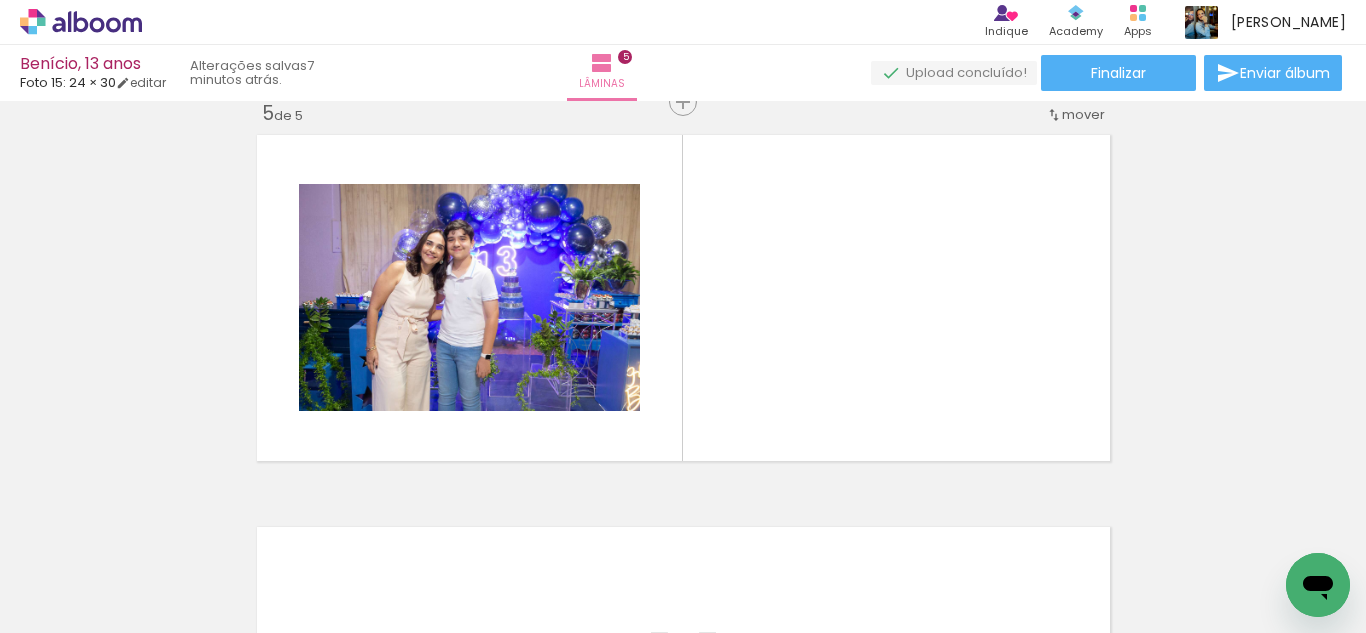 scroll, scrollTop: 1593, scrollLeft: 0, axis: vertical 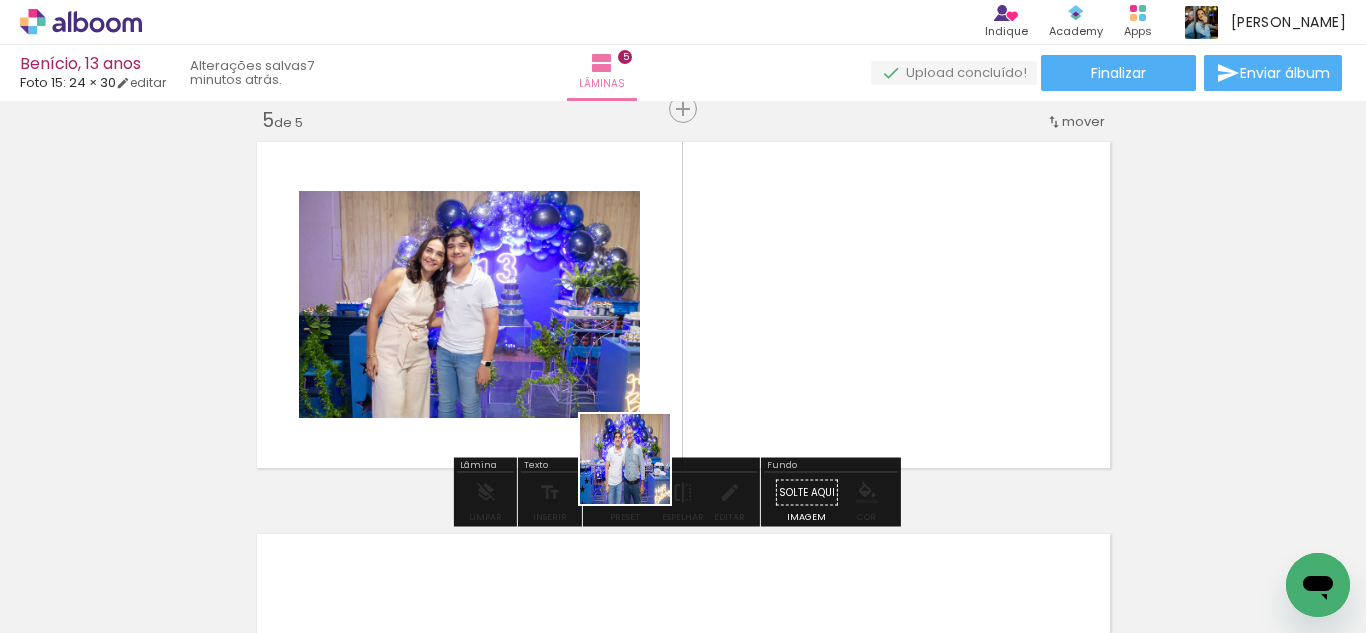drag, startPoint x: 560, startPoint y: 570, endPoint x: 659, endPoint y: 588, distance: 100.62306 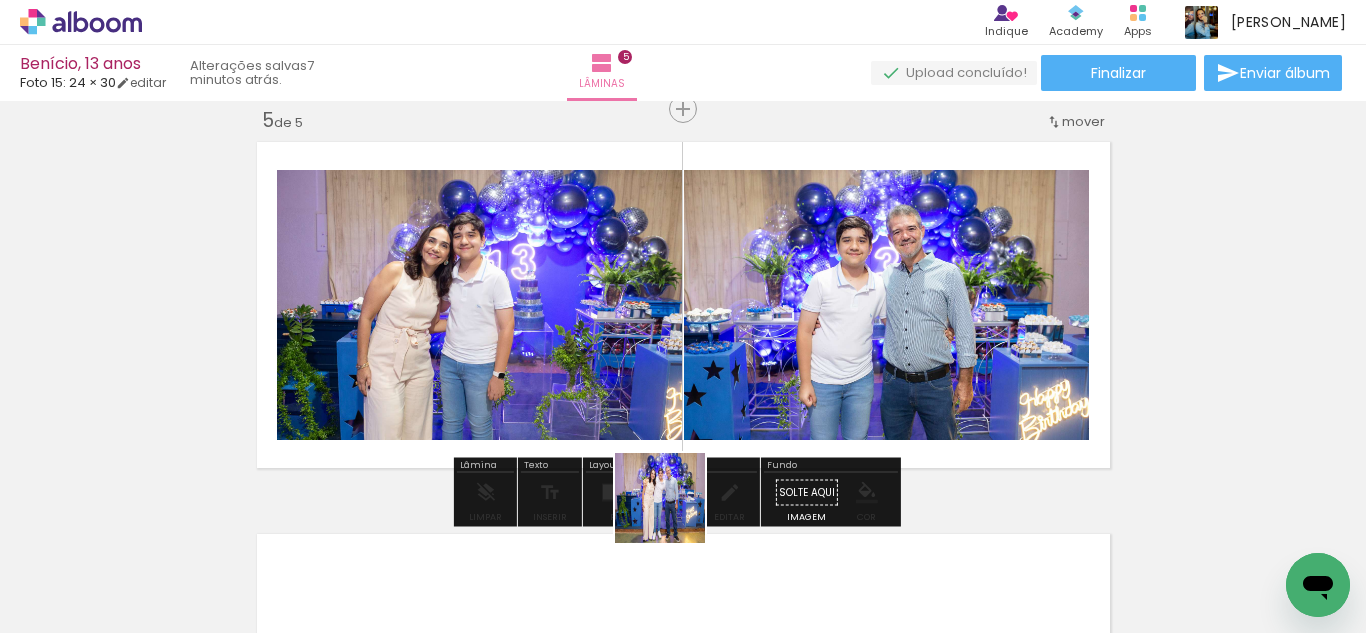 drag, startPoint x: 674, startPoint y: 574, endPoint x: 671, endPoint y: 346, distance: 228.01973 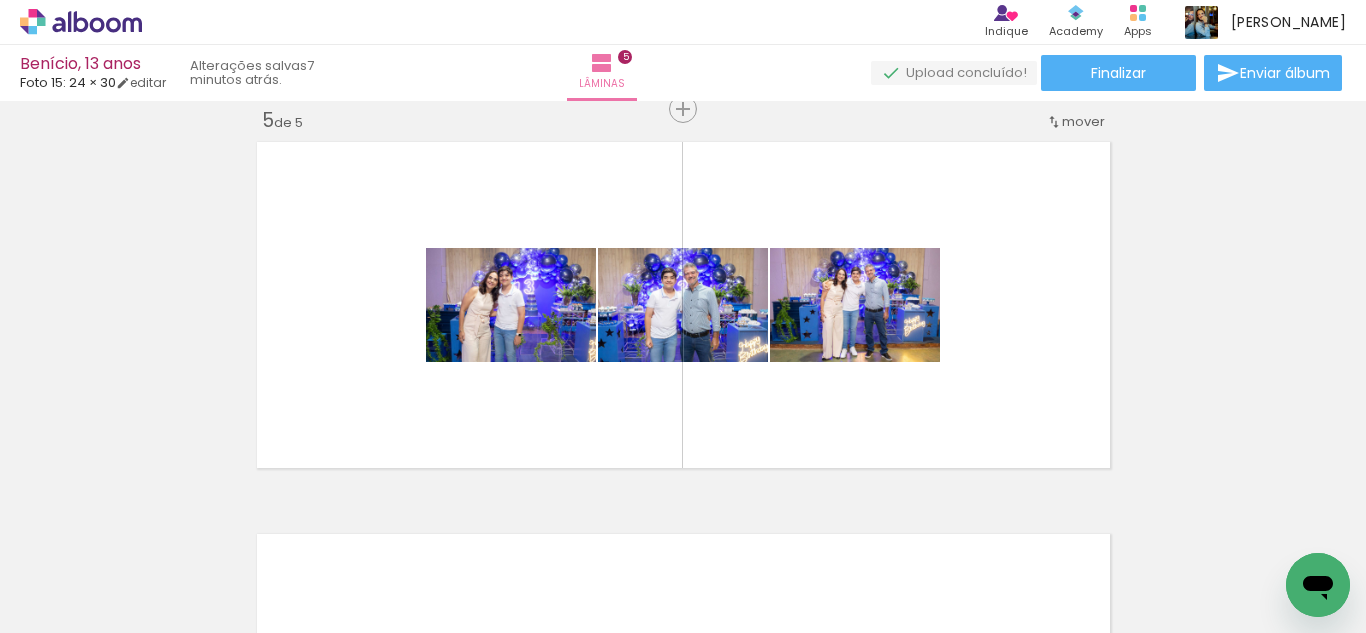 scroll, scrollTop: 0, scrollLeft: 1709, axis: horizontal 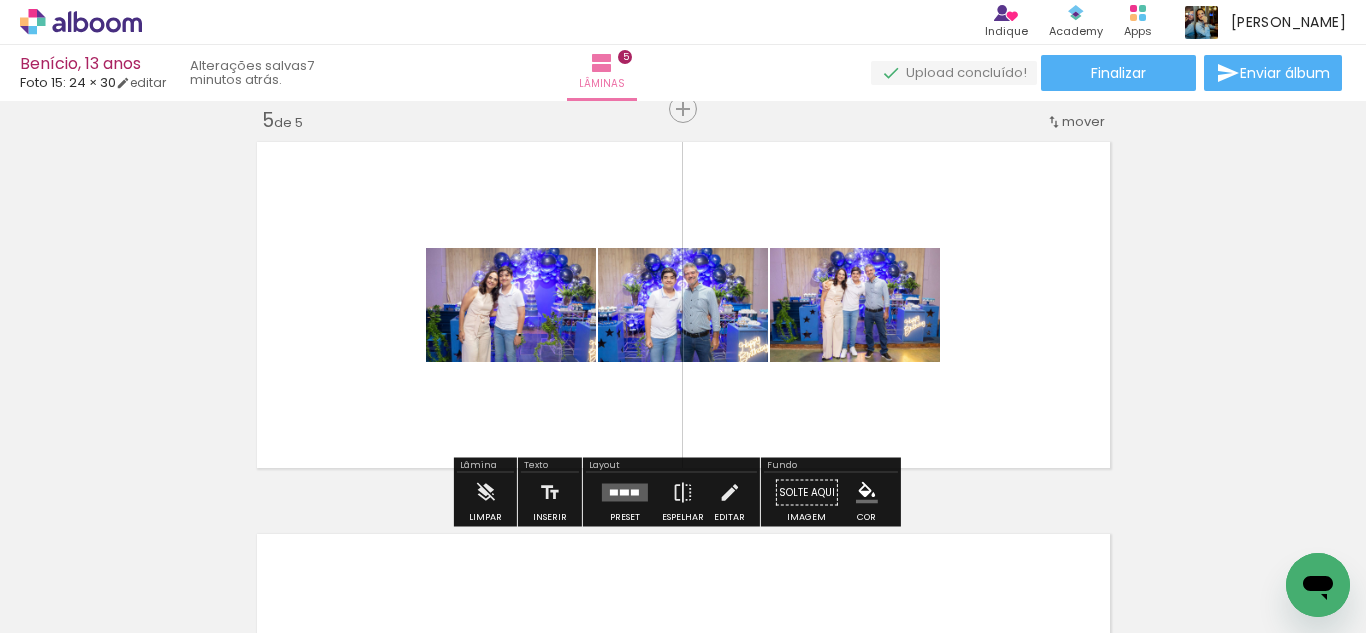 click at bounding box center (625, 493) 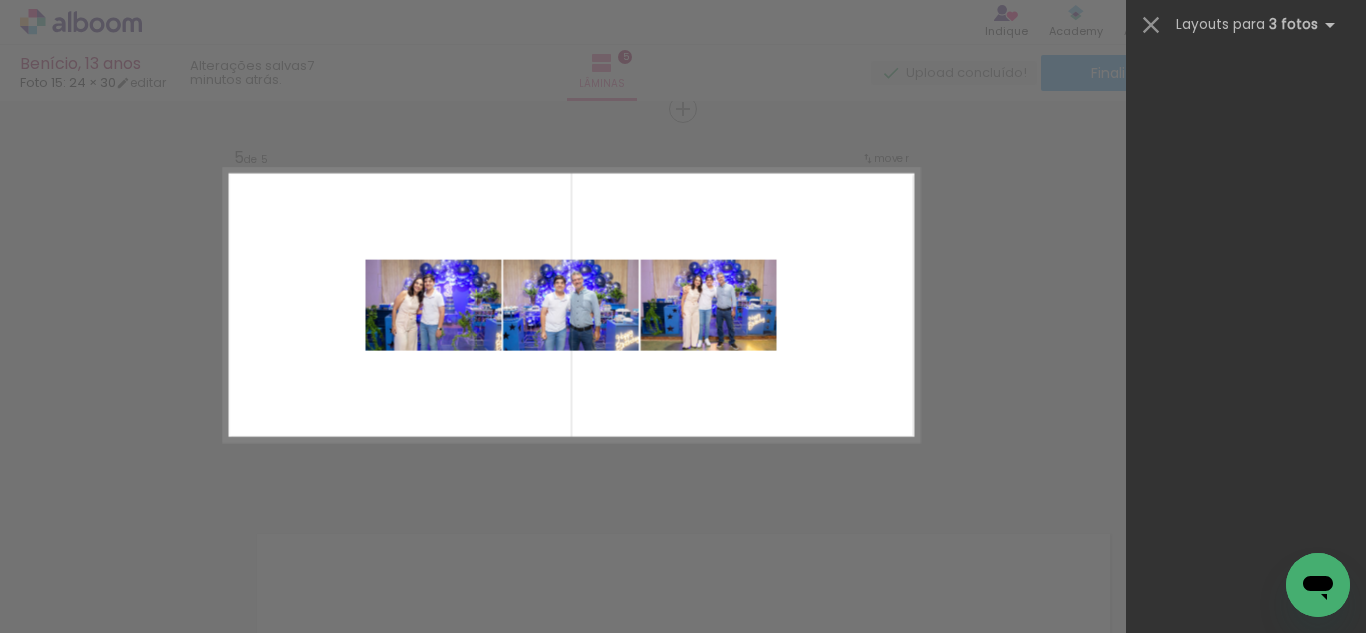 scroll, scrollTop: 0, scrollLeft: 0, axis: both 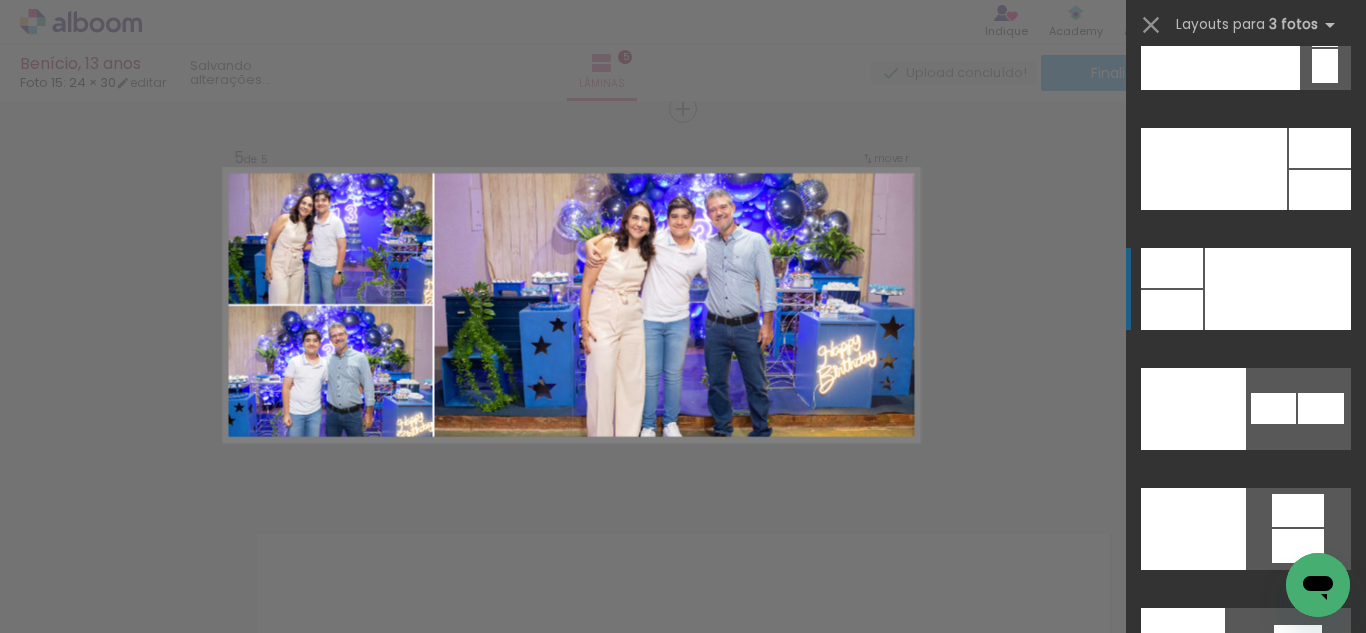 click at bounding box center [1278, 289] 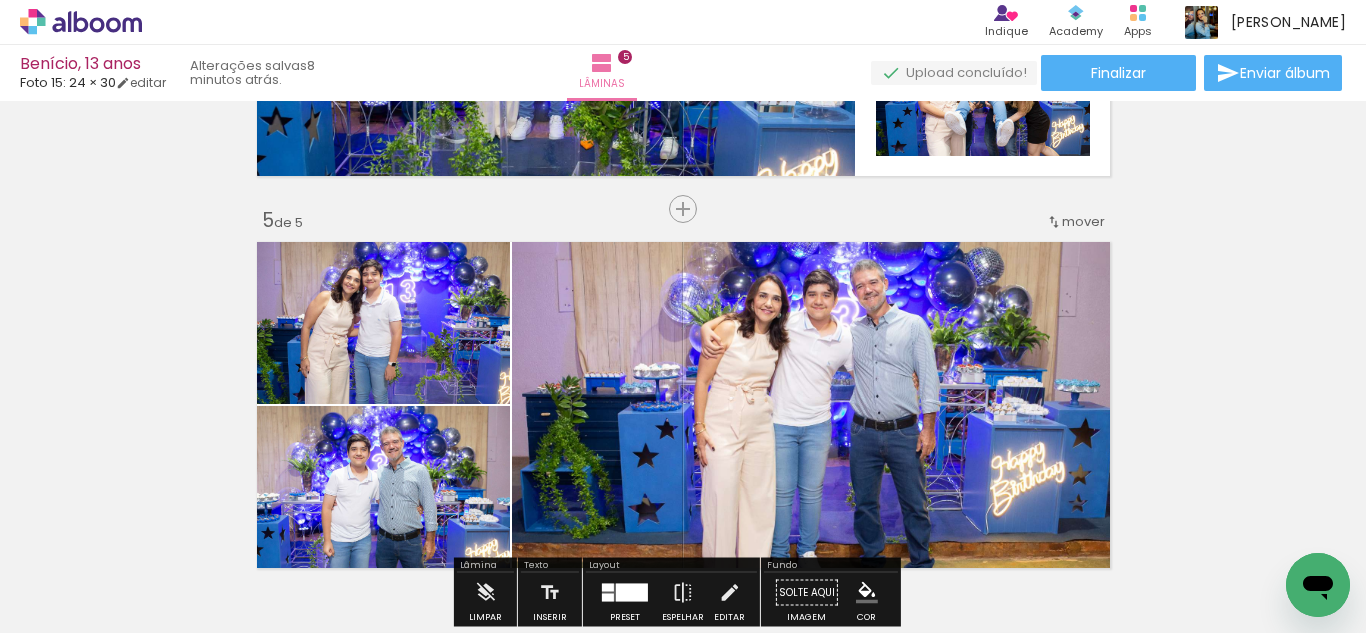 scroll, scrollTop: 1593, scrollLeft: 0, axis: vertical 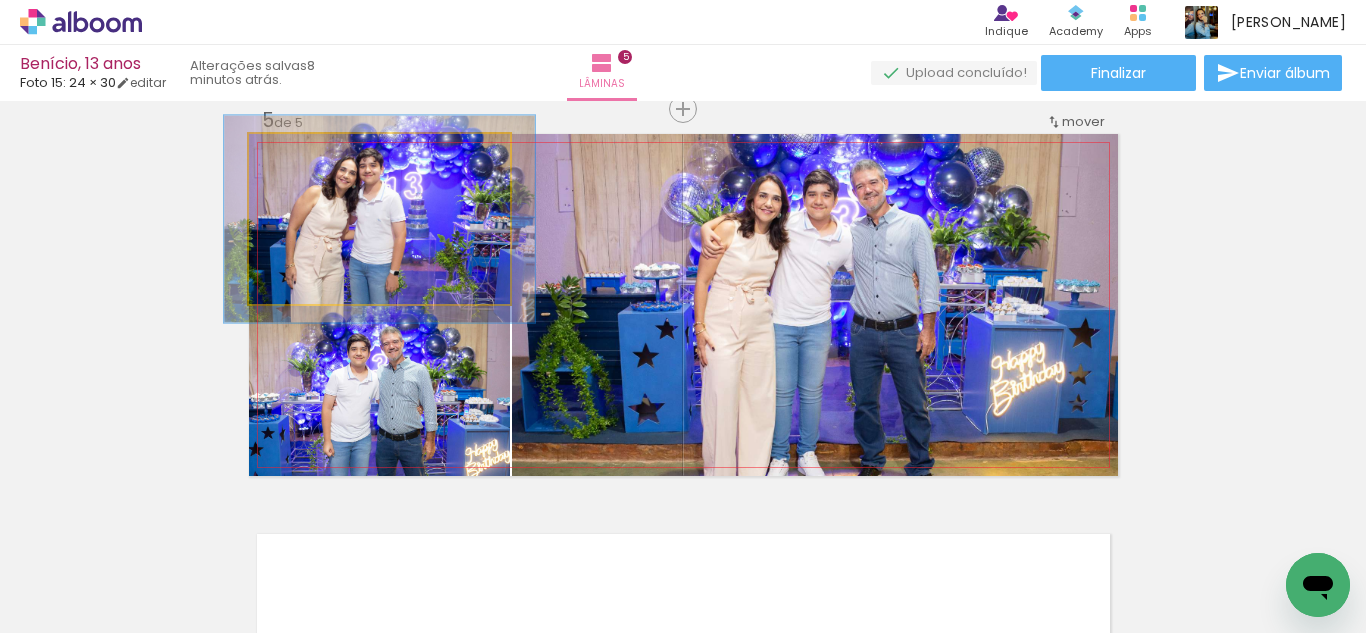 click at bounding box center (335, 155) 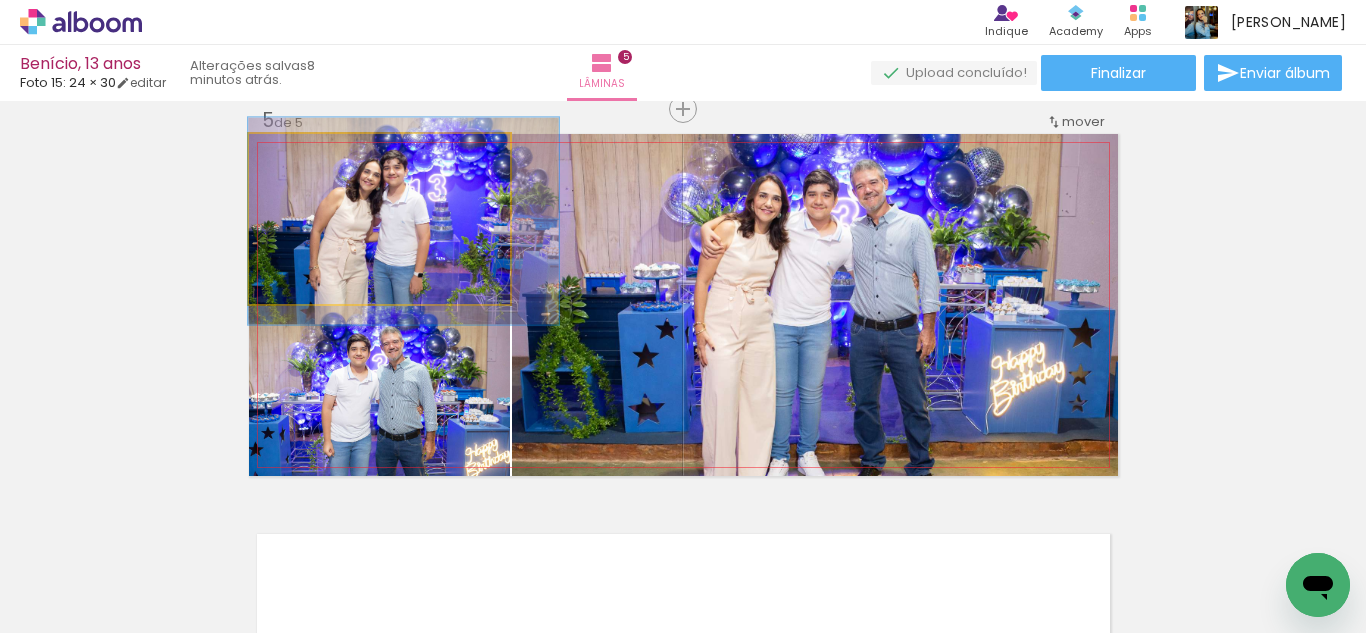 drag, startPoint x: 362, startPoint y: 199, endPoint x: 395, endPoint y: 201, distance: 33.06055 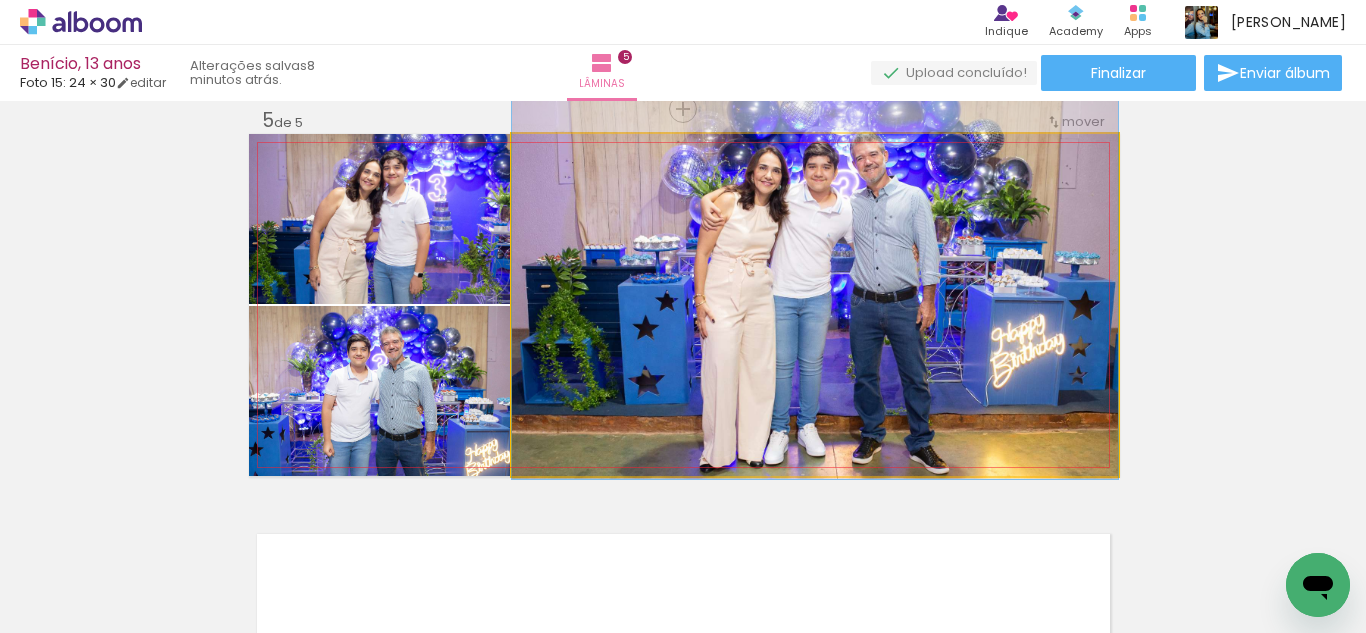 drag, startPoint x: 803, startPoint y: 256, endPoint x: 803, endPoint y: 228, distance: 28 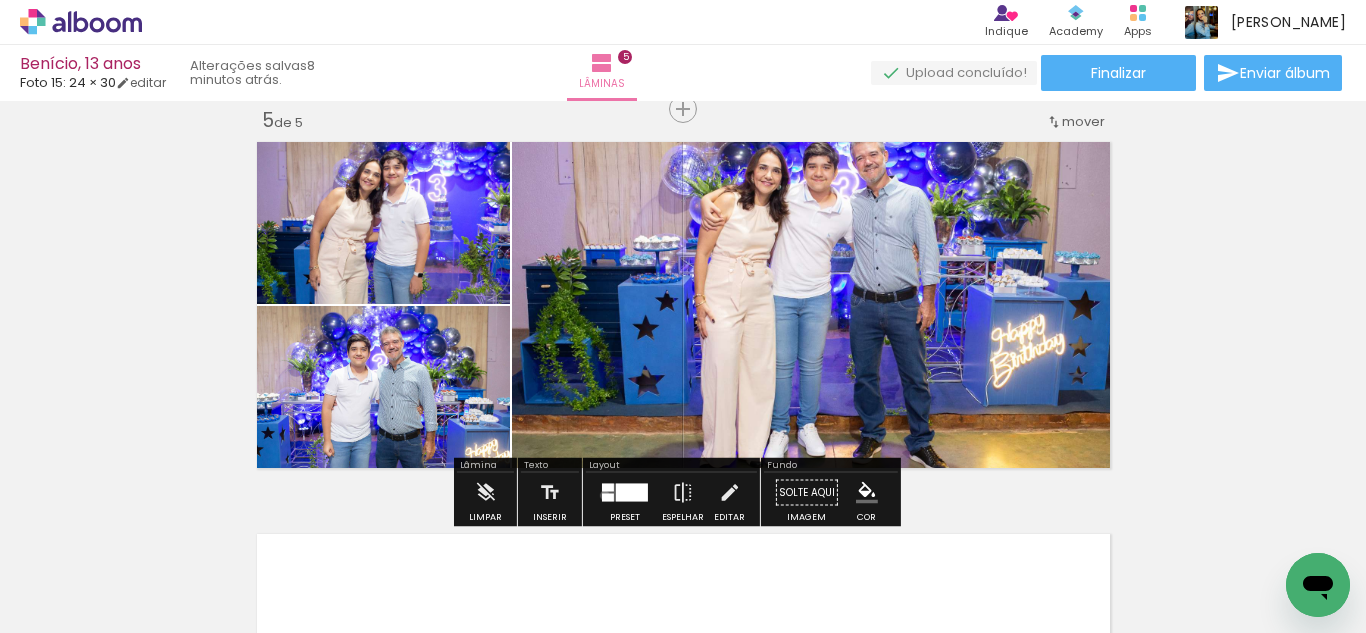 click at bounding box center [608, 498] 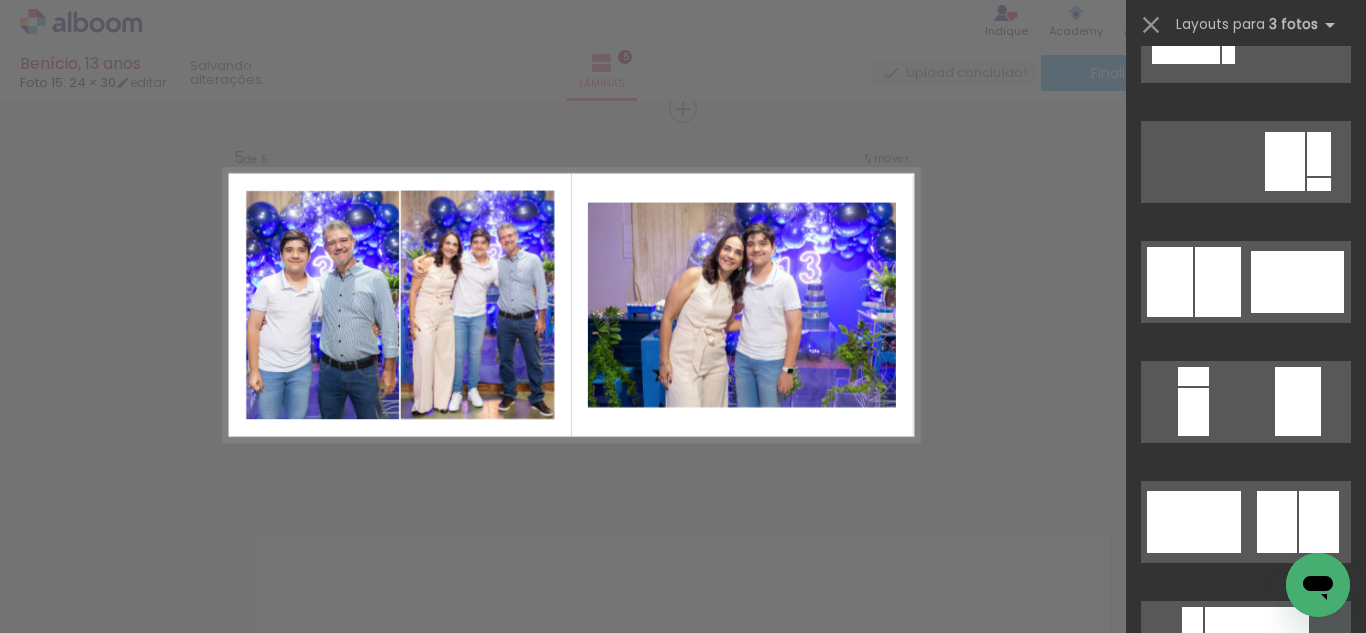 scroll, scrollTop: 13760, scrollLeft: 0, axis: vertical 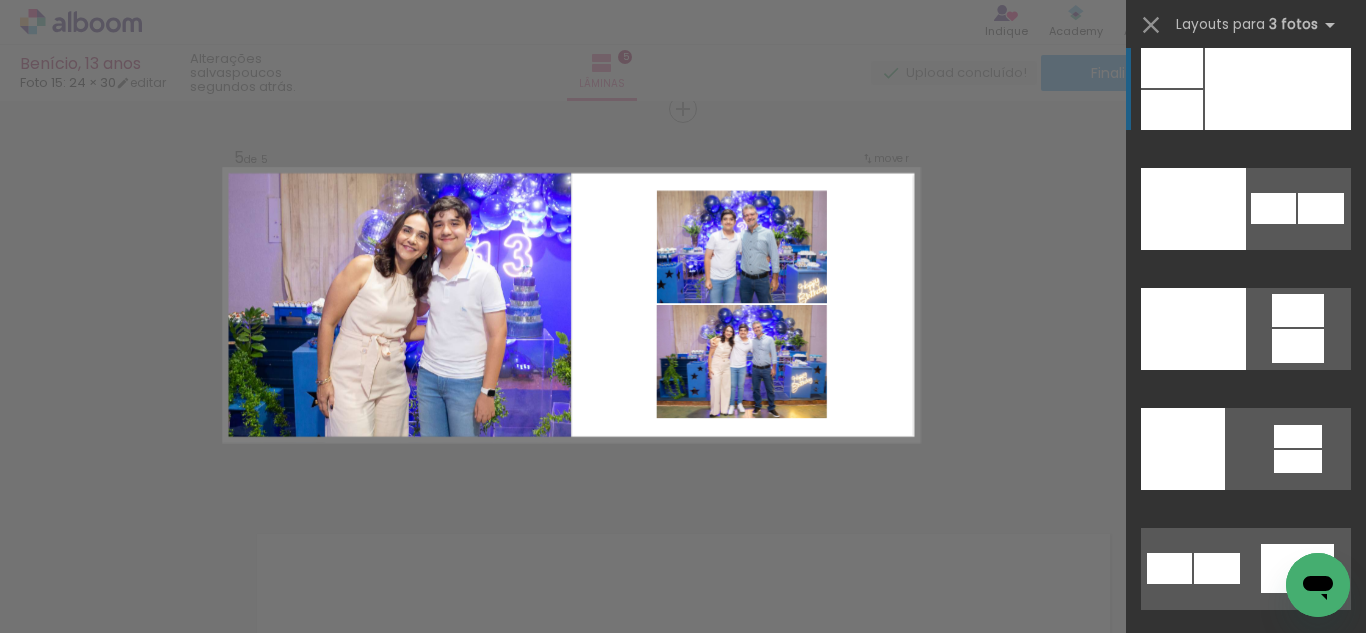 click at bounding box center (1246, 329) 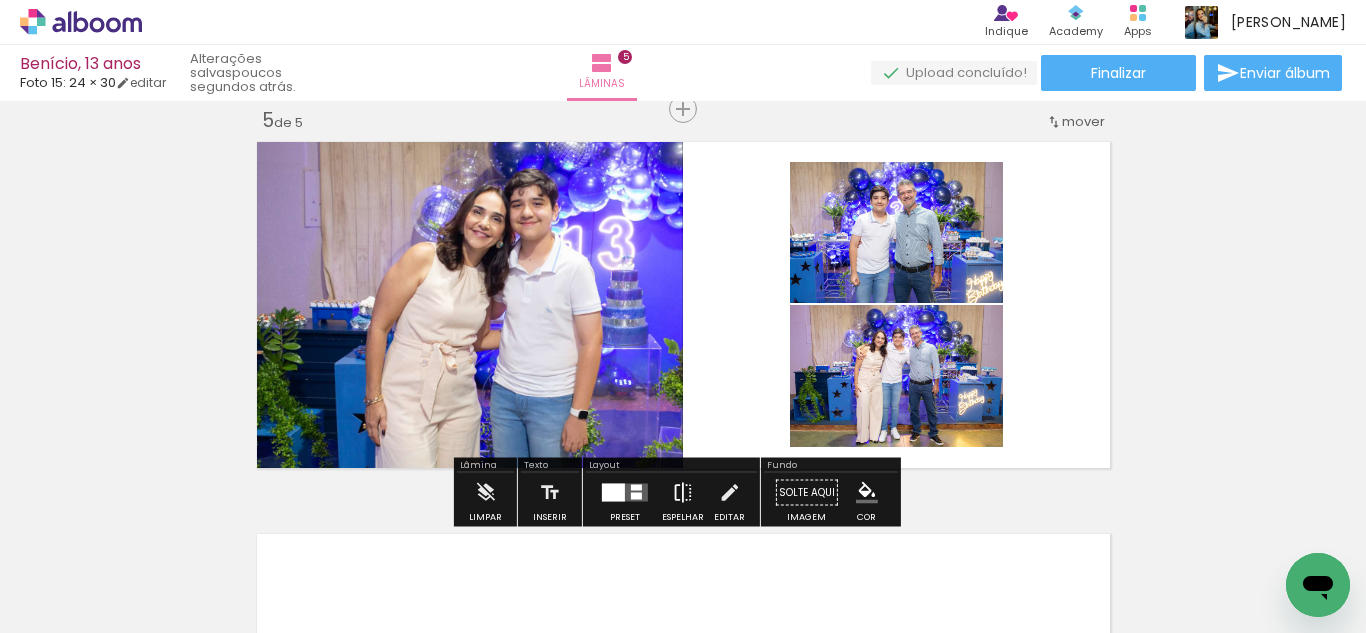click at bounding box center [683, 493] 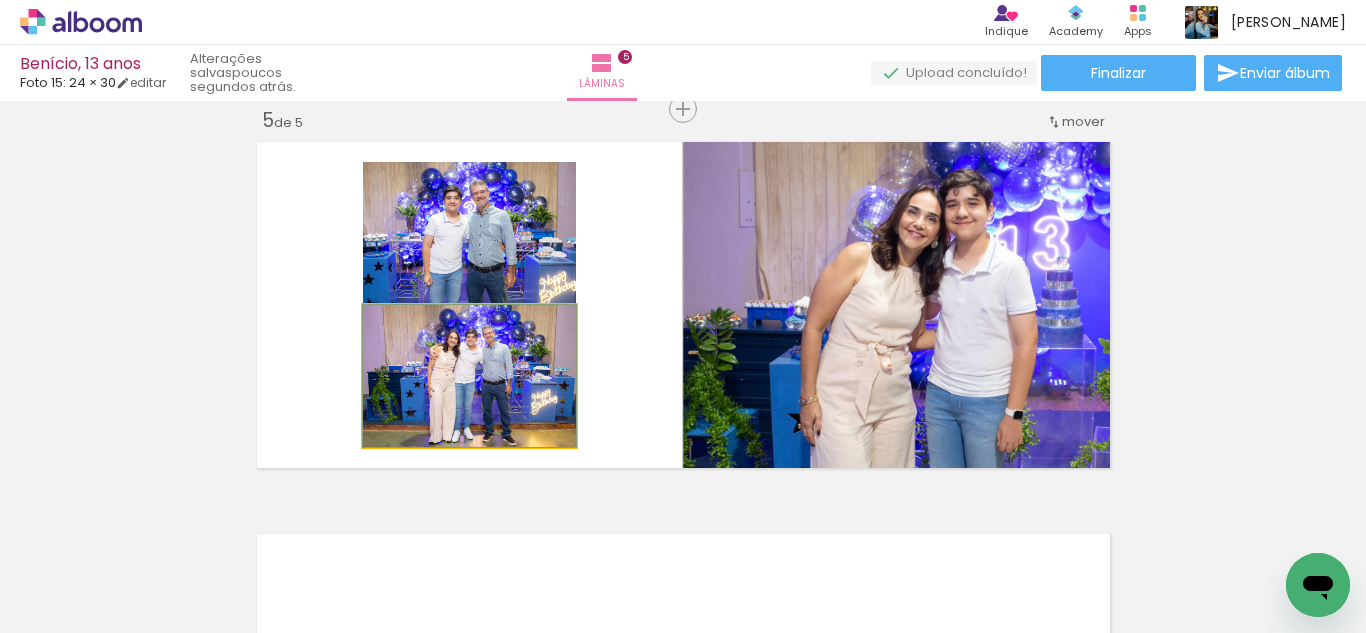 drag, startPoint x: 517, startPoint y: 363, endPoint x: 717, endPoint y: 305, distance: 208.24025 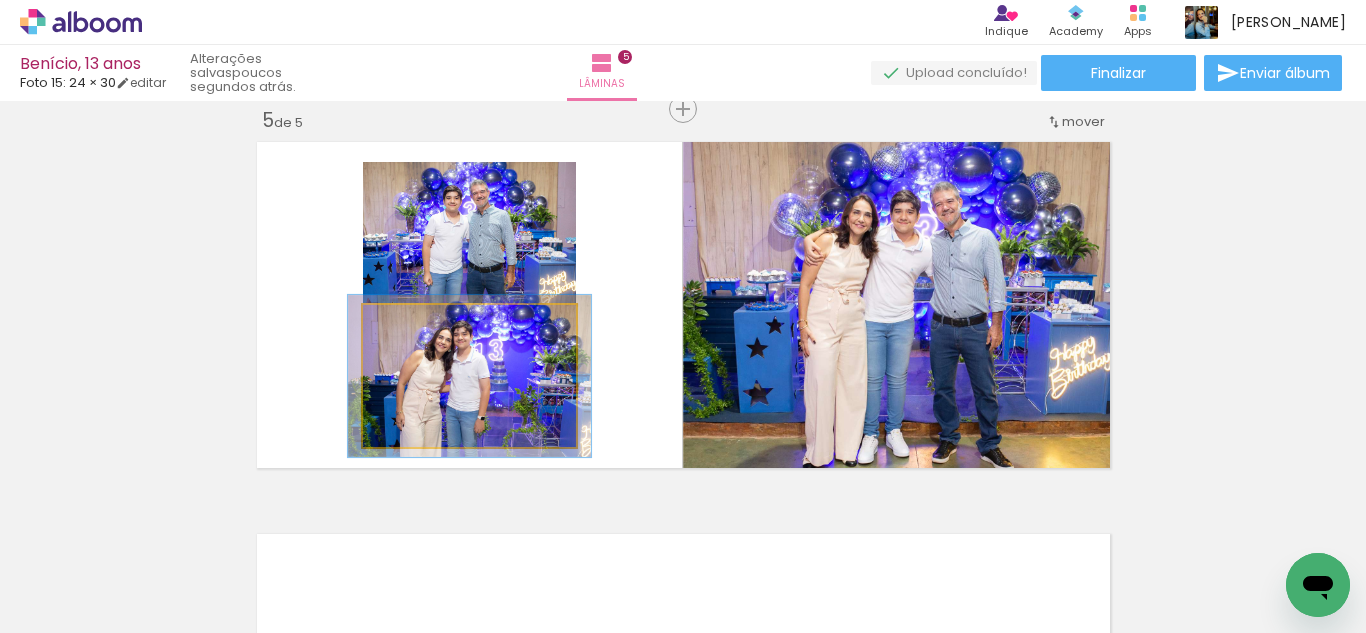 drag, startPoint x: 416, startPoint y: 332, endPoint x: 426, endPoint y: 329, distance: 10.440307 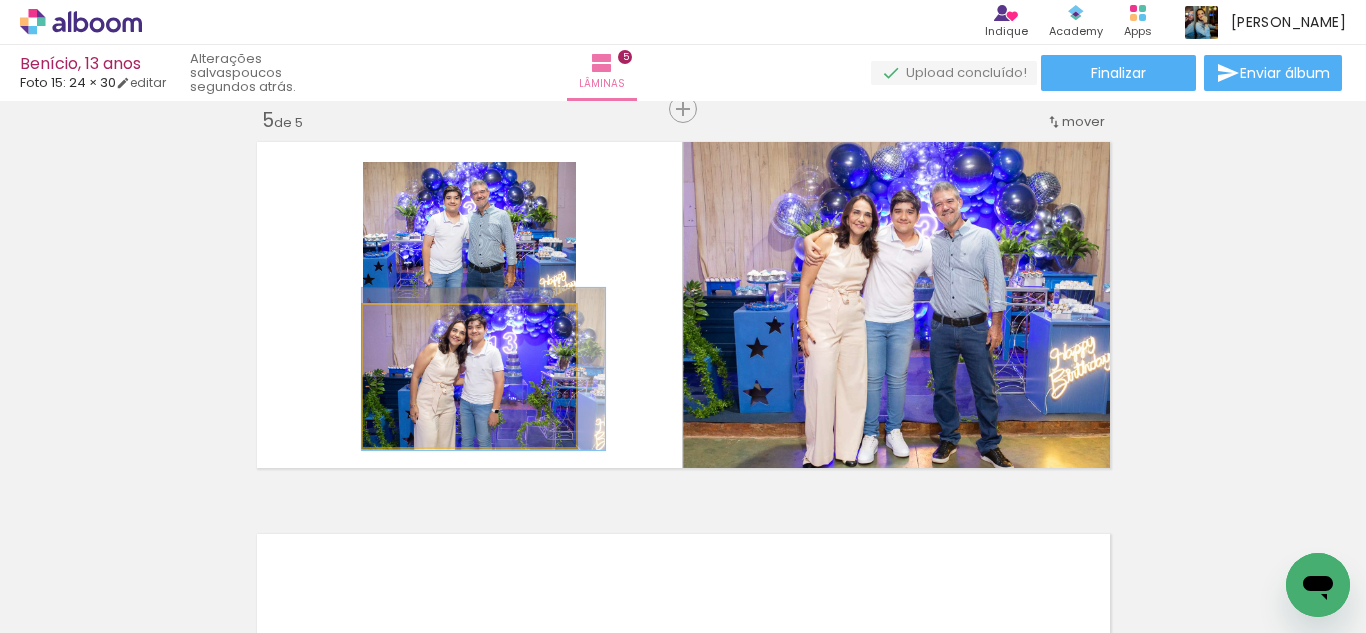 drag, startPoint x: 500, startPoint y: 376, endPoint x: 521, endPoint y: 369, distance: 22.135944 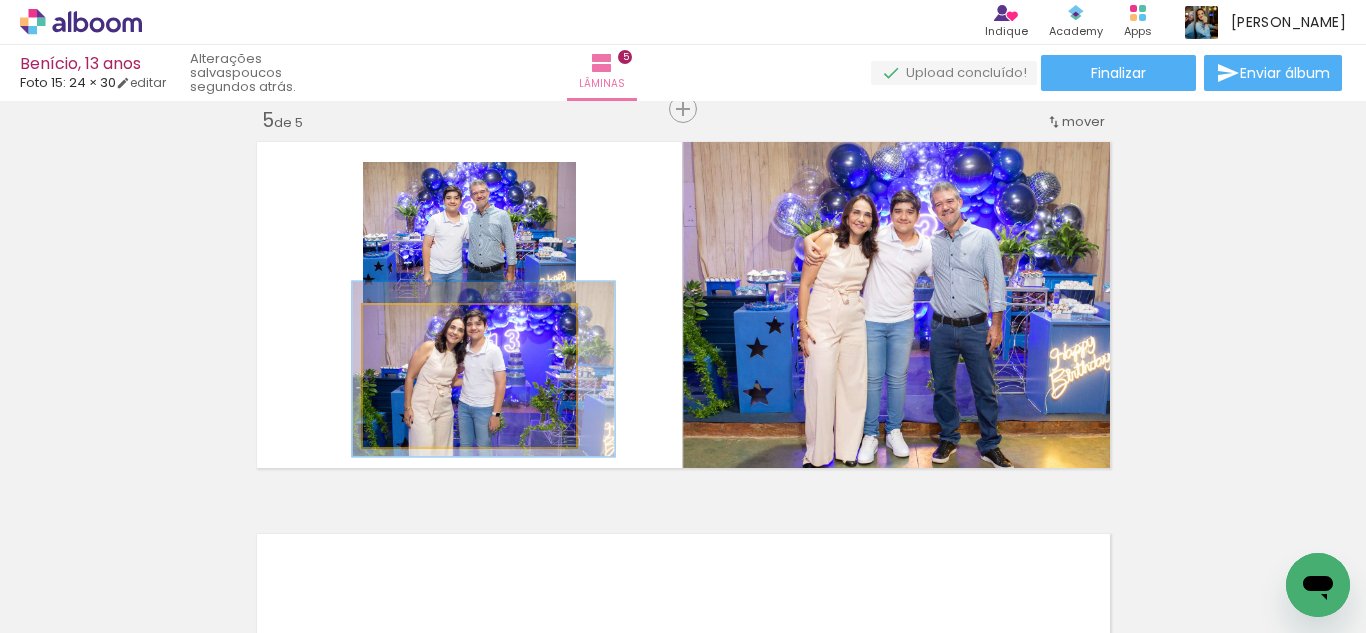 type on "123" 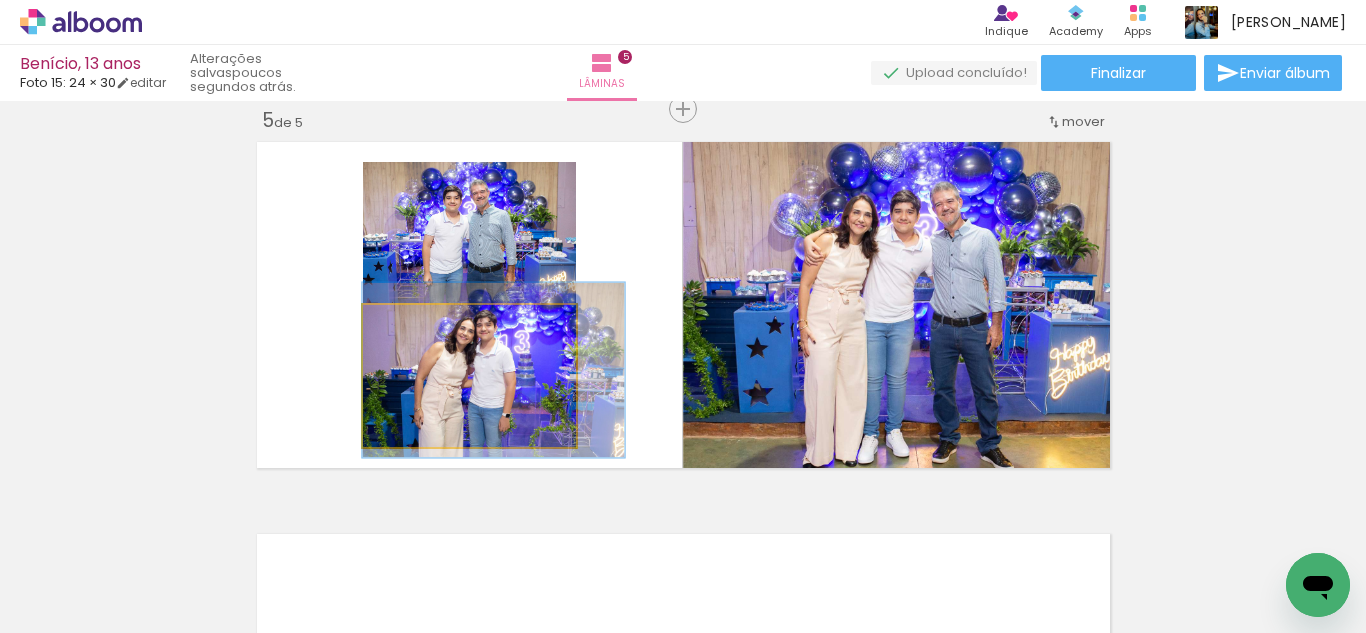 drag, startPoint x: 460, startPoint y: 376, endPoint x: 480, endPoint y: 376, distance: 20 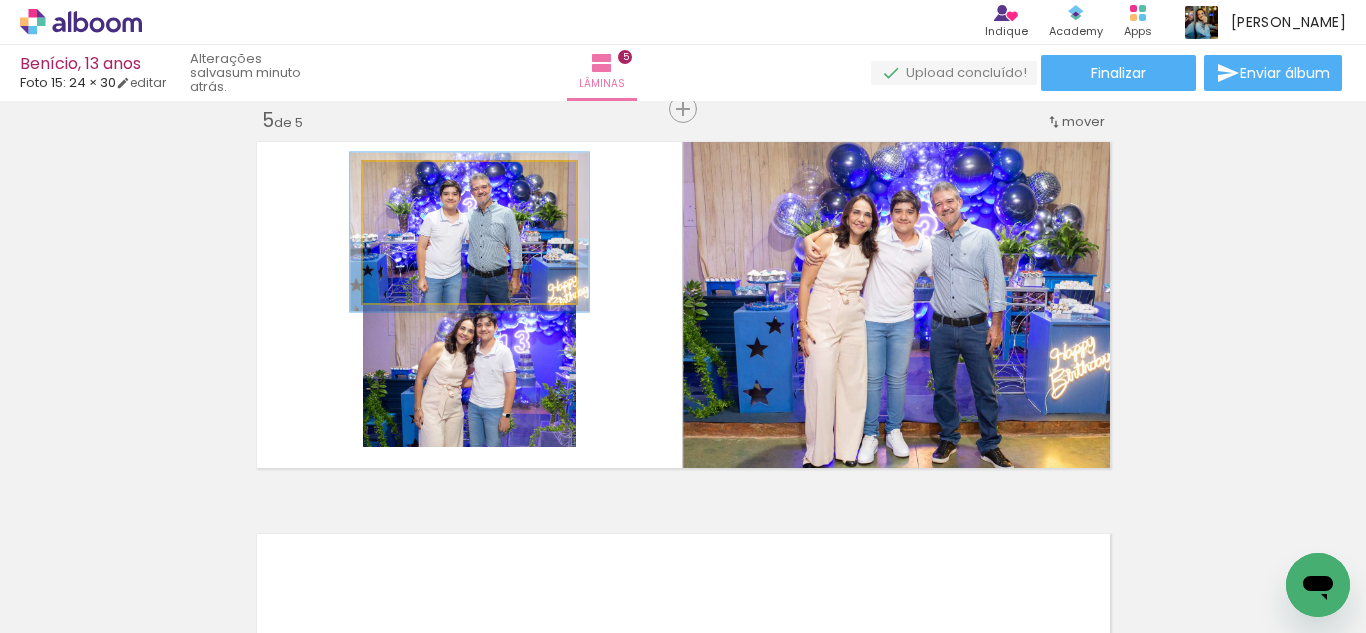 type on "112" 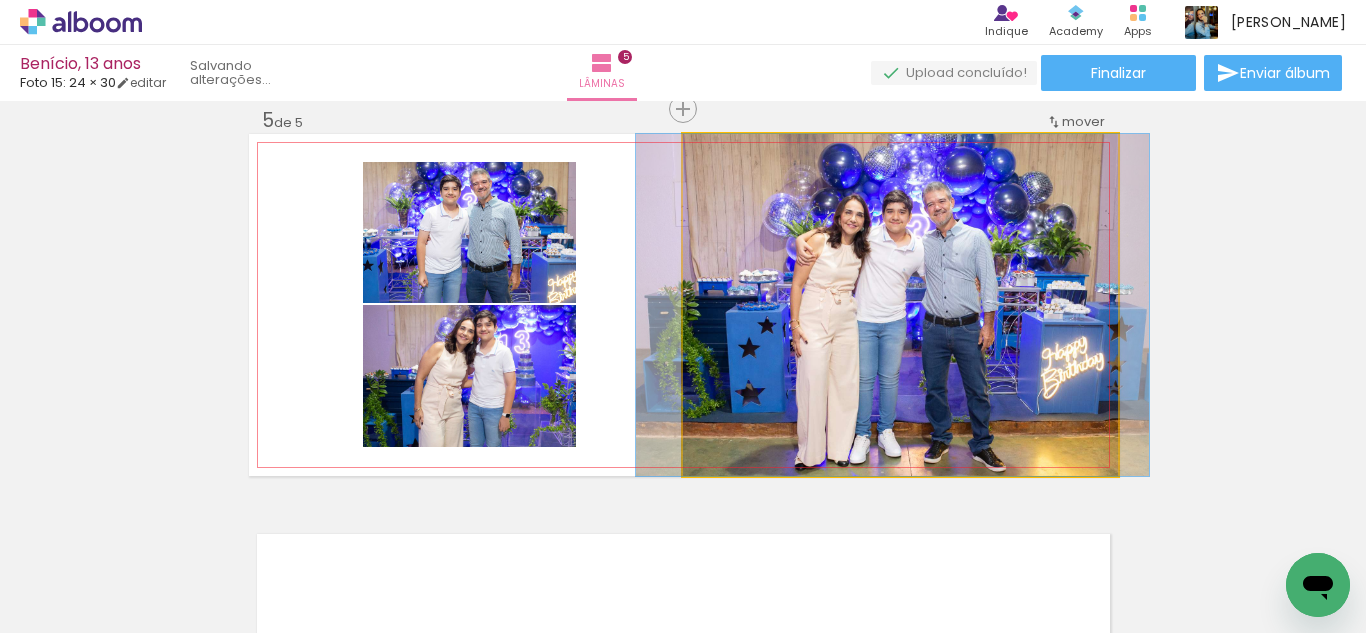 drag, startPoint x: 868, startPoint y: 276, endPoint x: 862, endPoint y: 245, distance: 31.575306 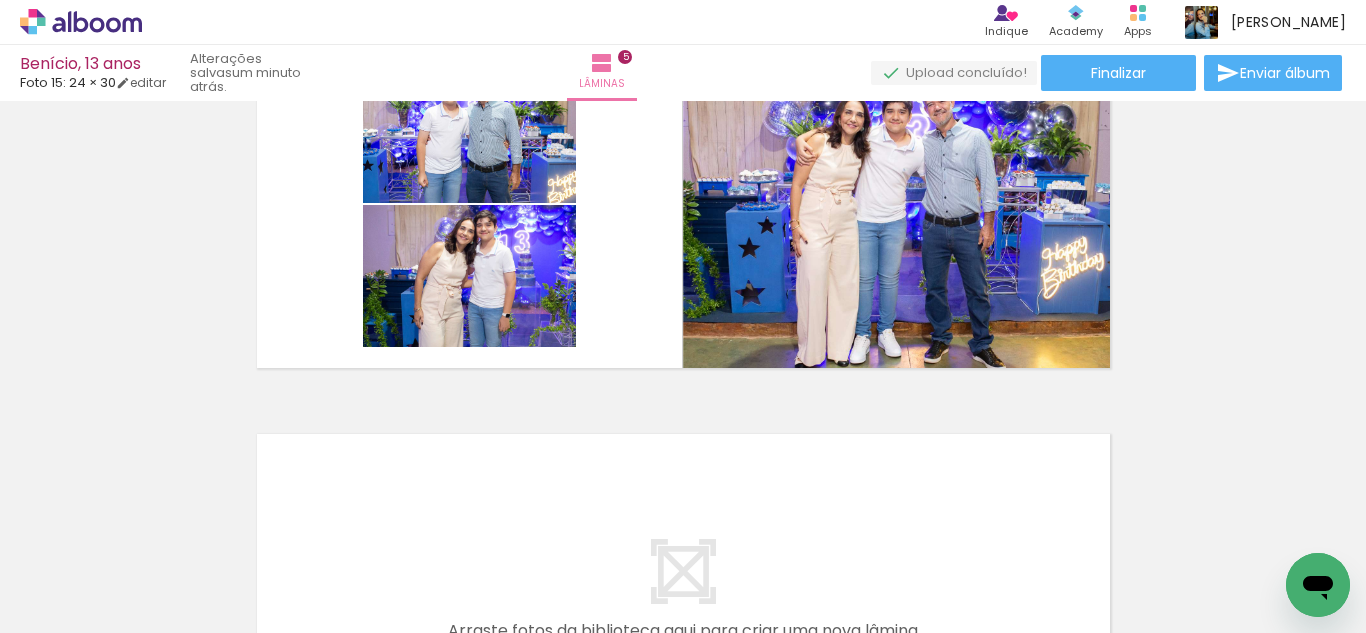 scroll, scrollTop: 1893, scrollLeft: 0, axis: vertical 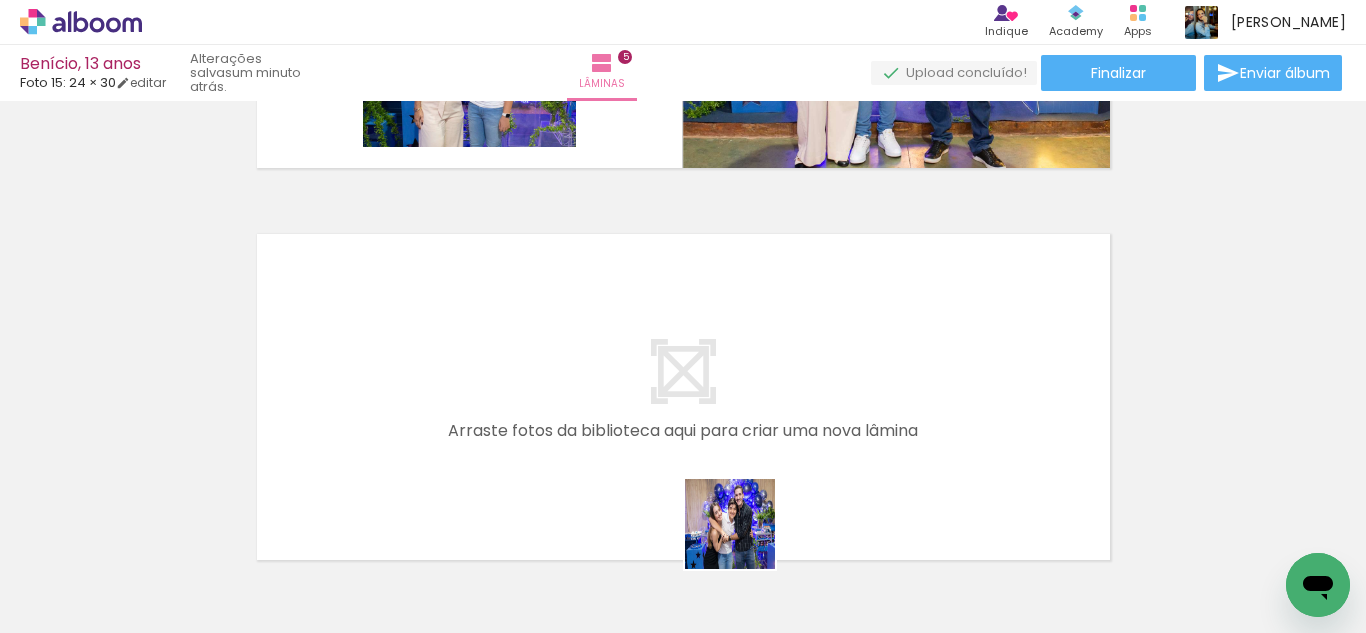 drag, startPoint x: 751, startPoint y: 575, endPoint x: 687, endPoint y: 373, distance: 211.8962 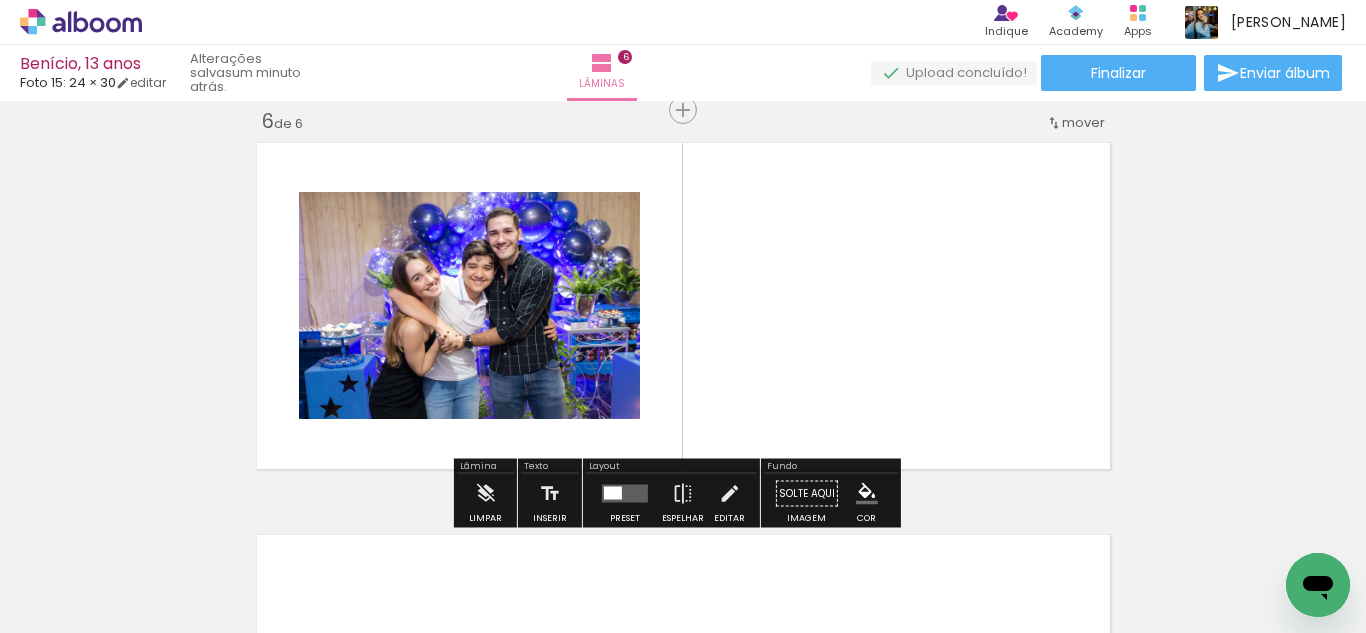 scroll, scrollTop: 1985, scrollLeft: 0, axis: vertical 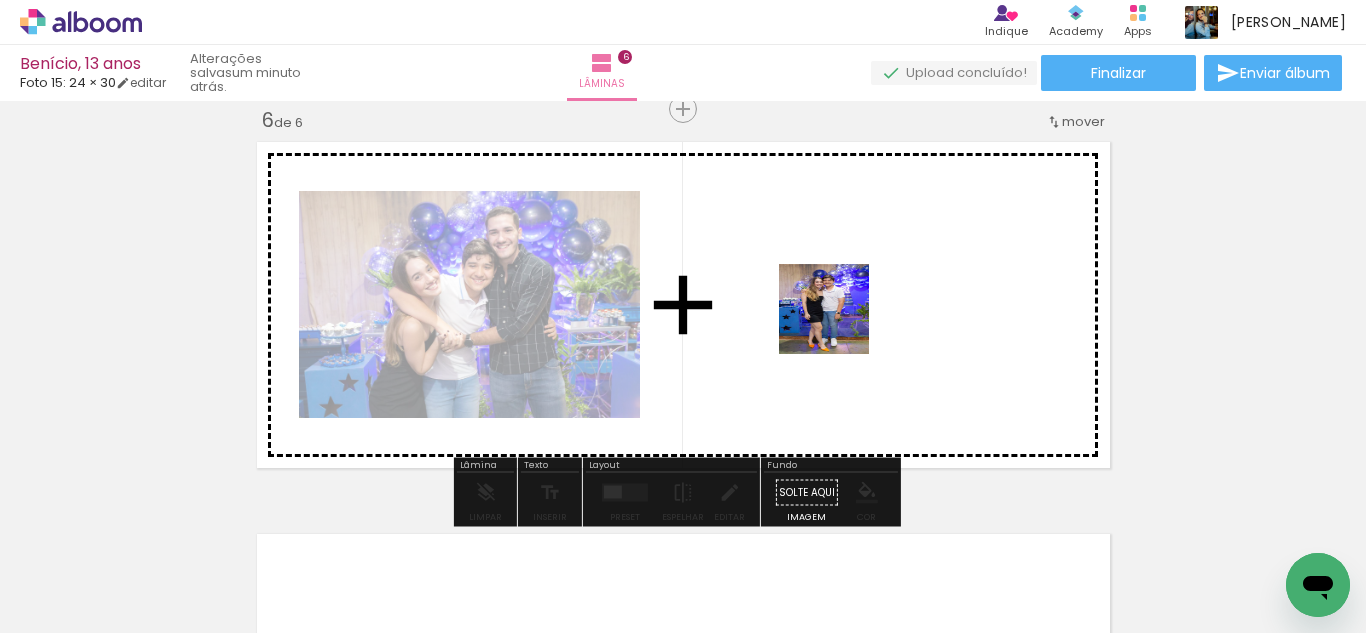 drag, startPoint x: 874, startPoint y: 562, endPoint x: 924, endPoint y: 506, distance: 75.073296 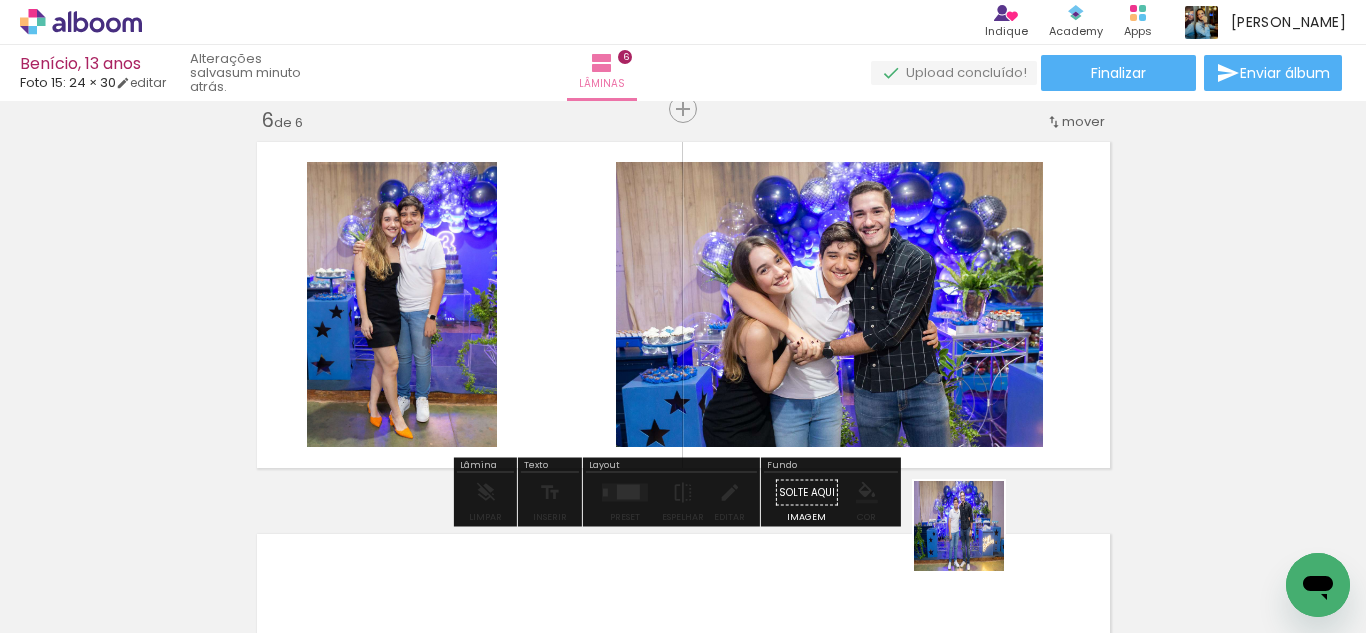 drag, startPoint x: 974, startPoint y: 541, endPoint x: 807, endPoint y: 398, distance: 219.85904 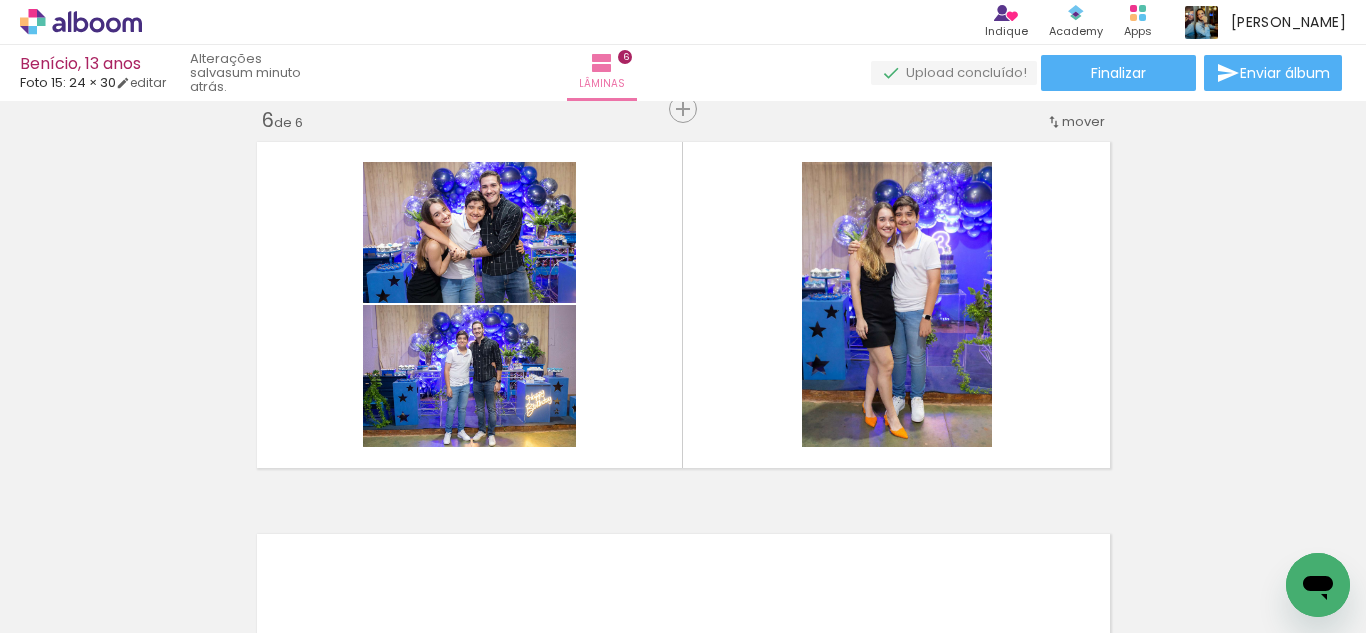 scroll, scrollTop: 0, scrollLeft: 1646, axis: horizontal 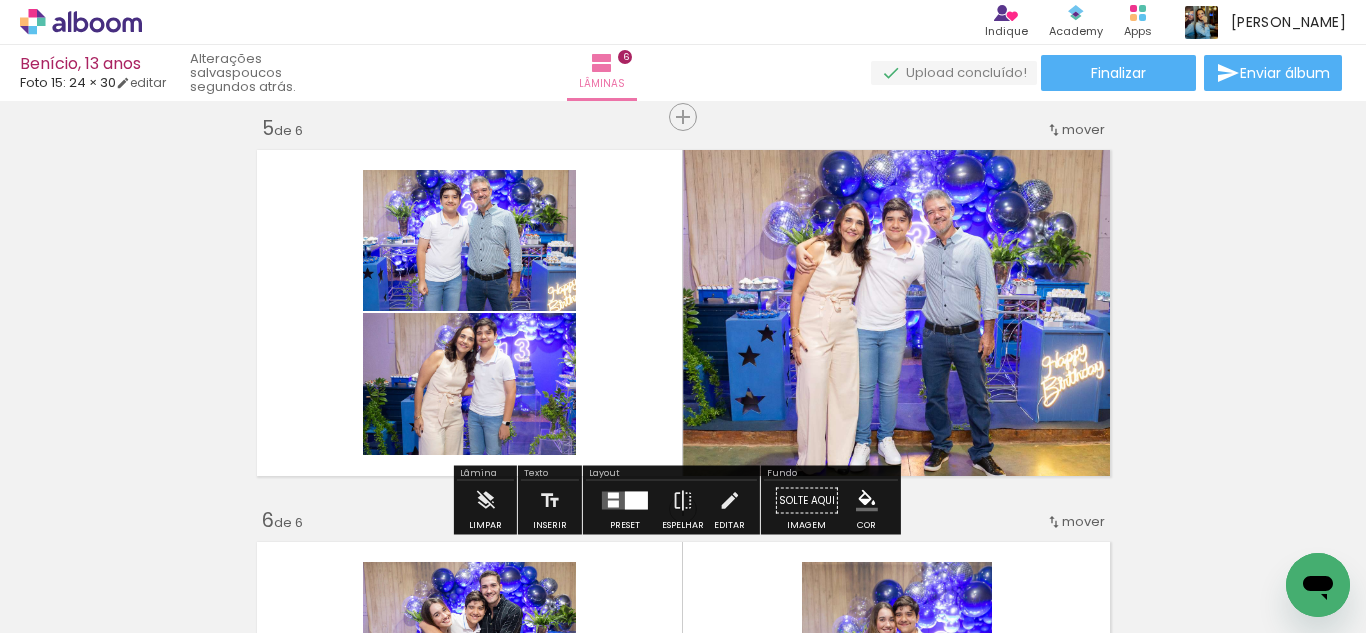 click at bounding box center [636, 501] 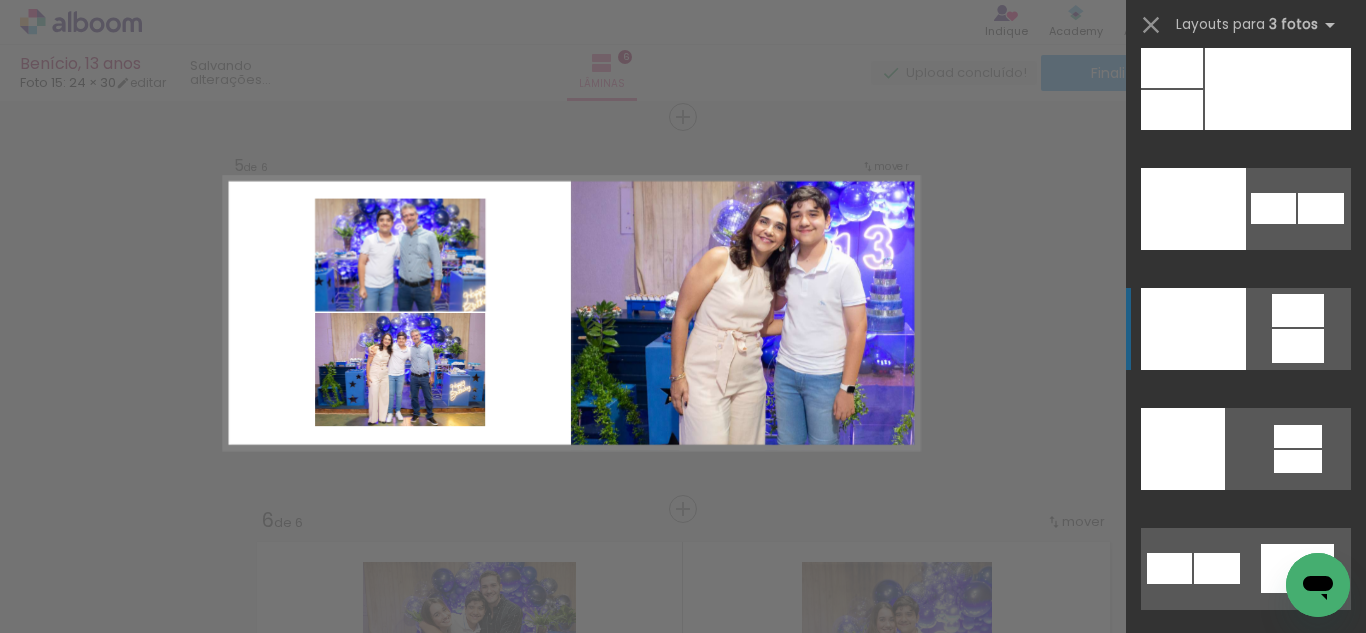 scroll, scrollTop: 24600, scrollLeft: 0, axis: vertical 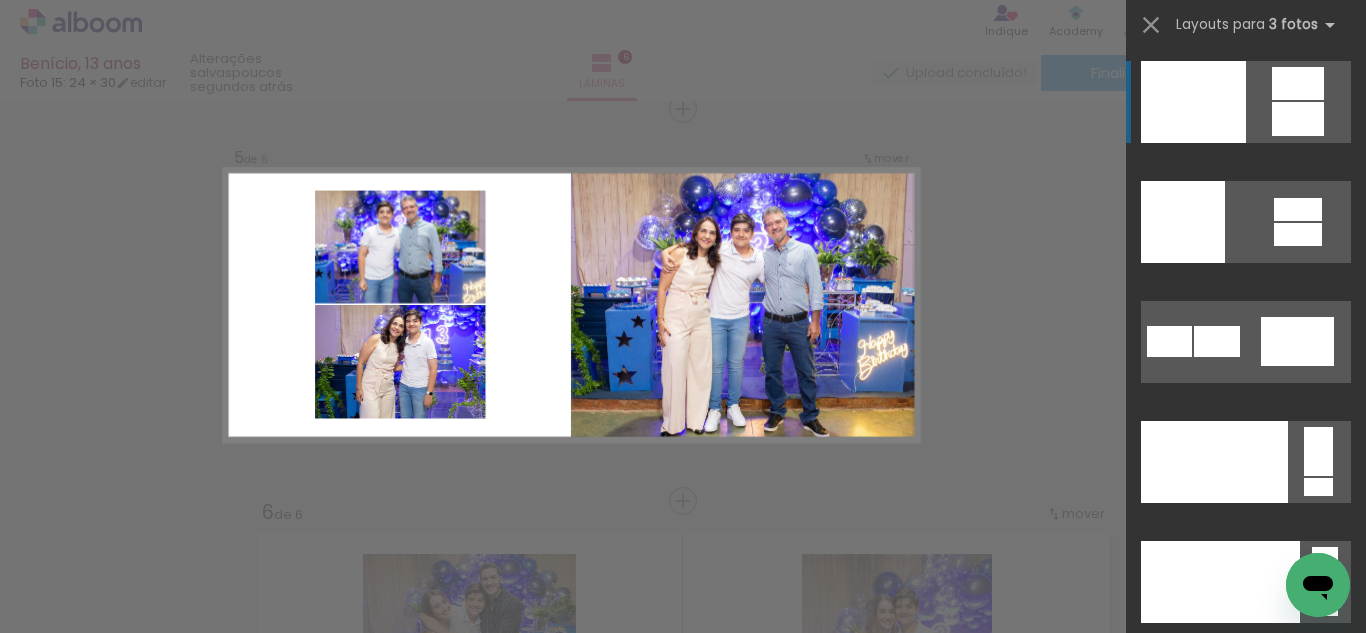 click on "Confirmar Cancelar" at bounding box center (683, -96) 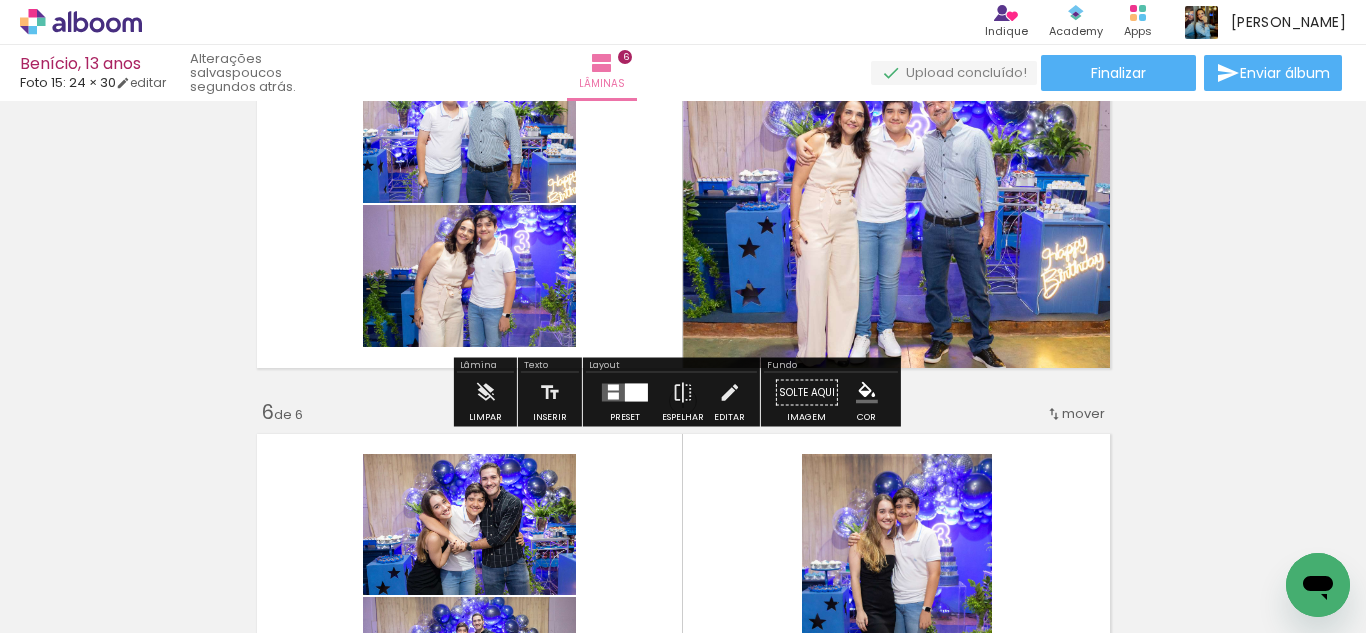 scroll, scrollTop: 1993, scrollLeft: 0, axis: vertical 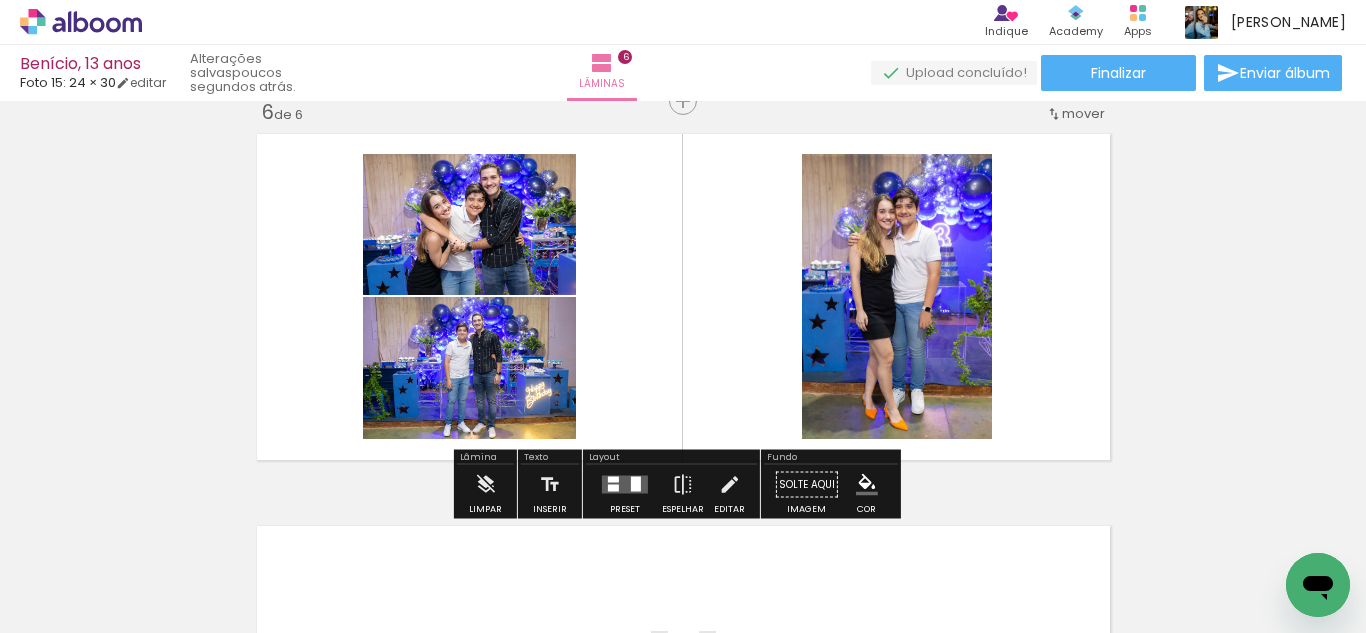 click at bounding box center [613, 488] 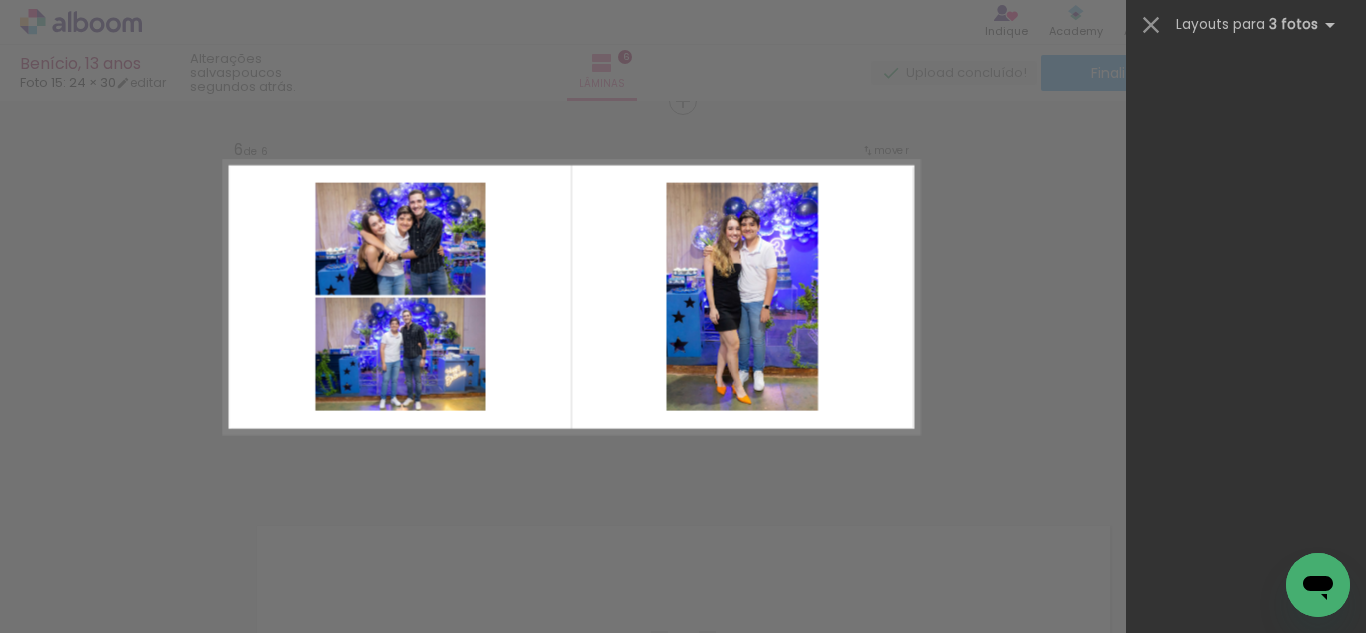 scroll, scrollTop: 0, scrollLeft: 0, axis: both 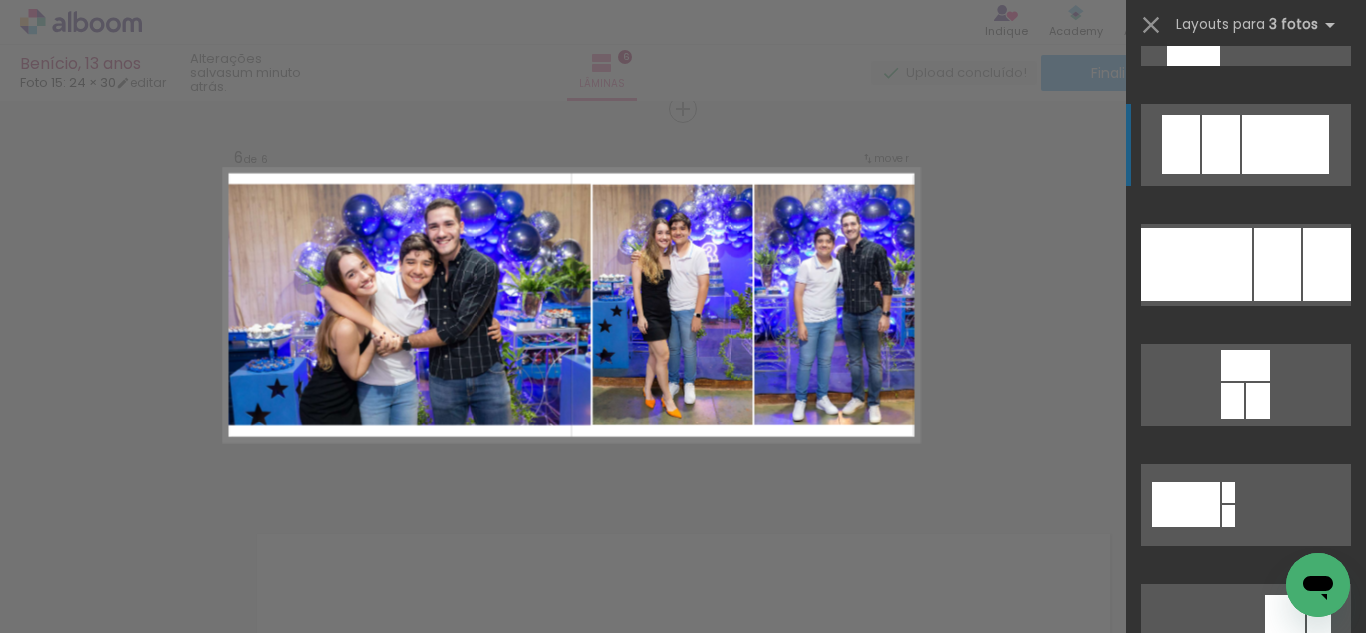 click at bounding box center [1277, 264] 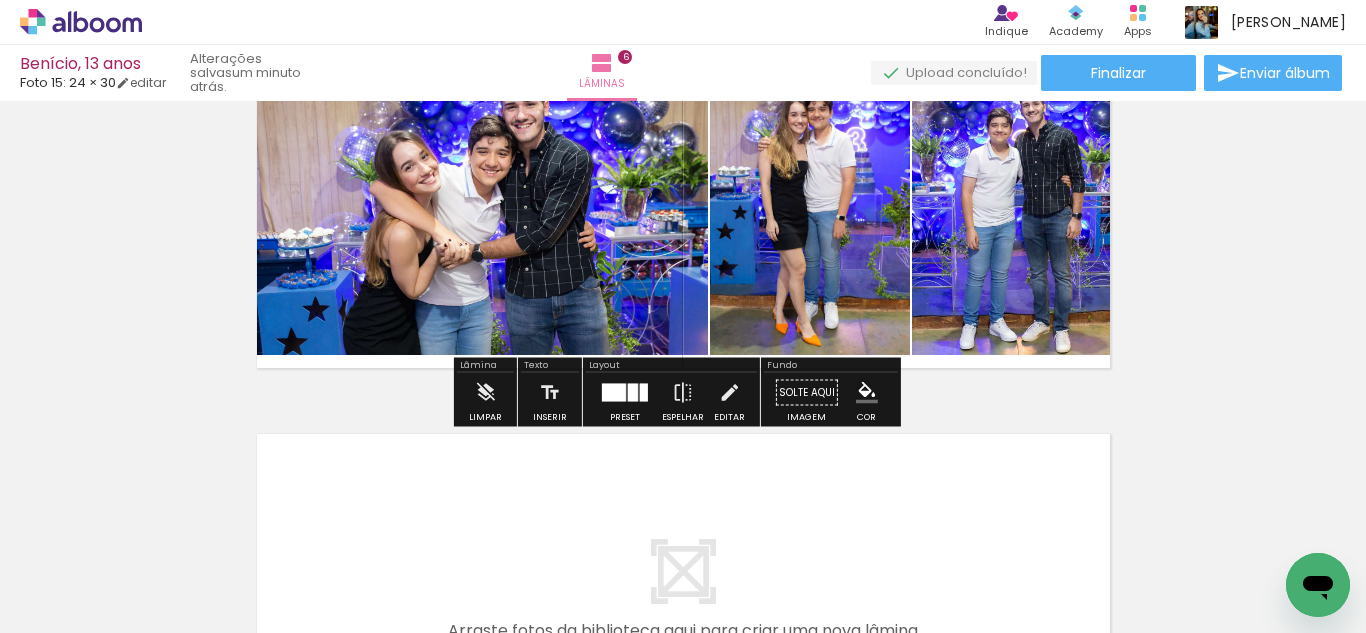 scroll, scrollTop: 1985, scrollLeft: 0, axis: vertical 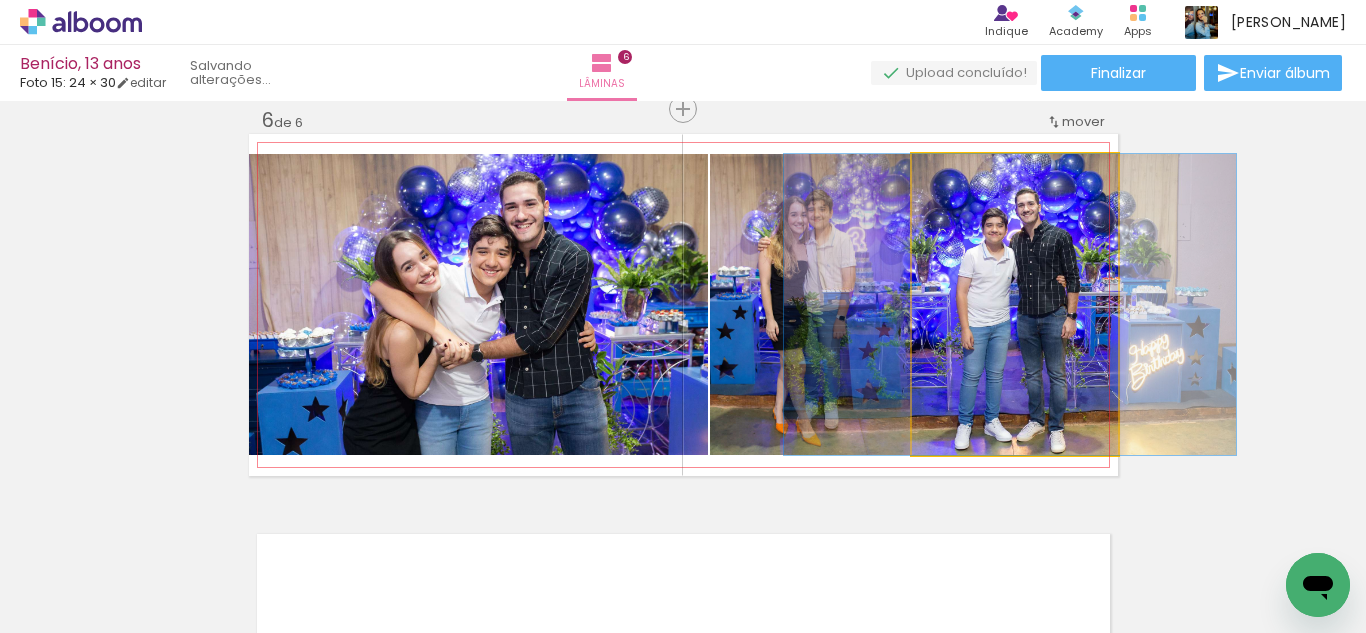 click 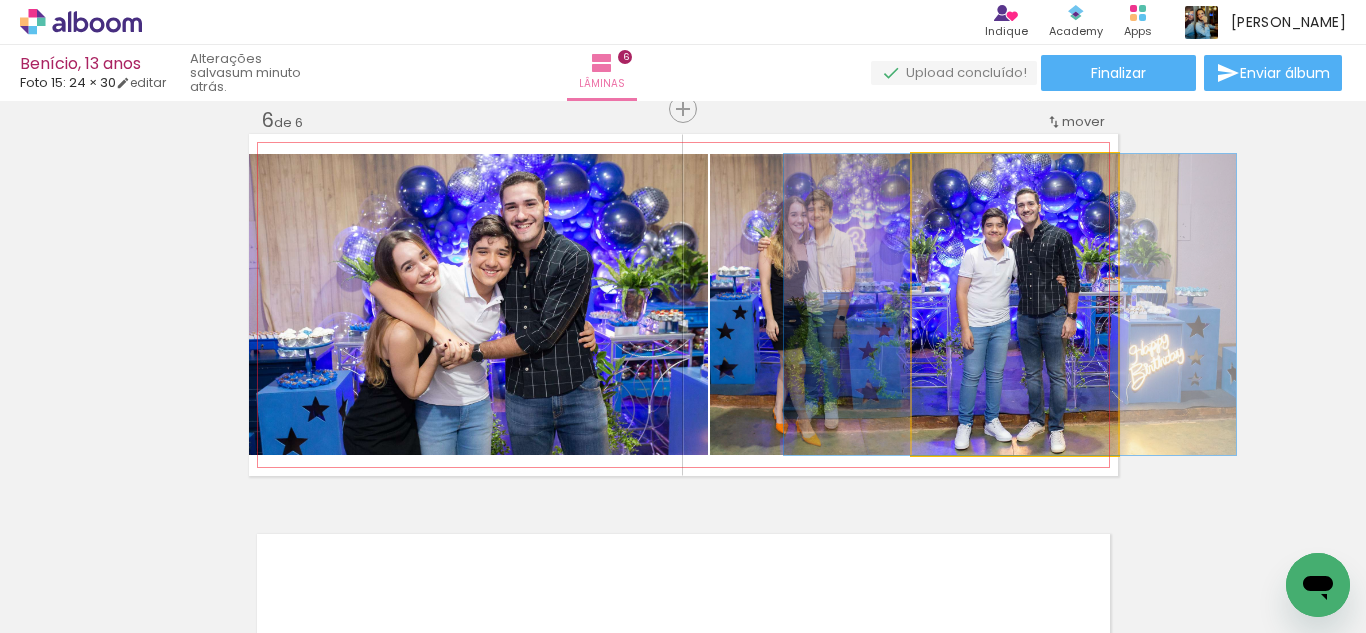 click 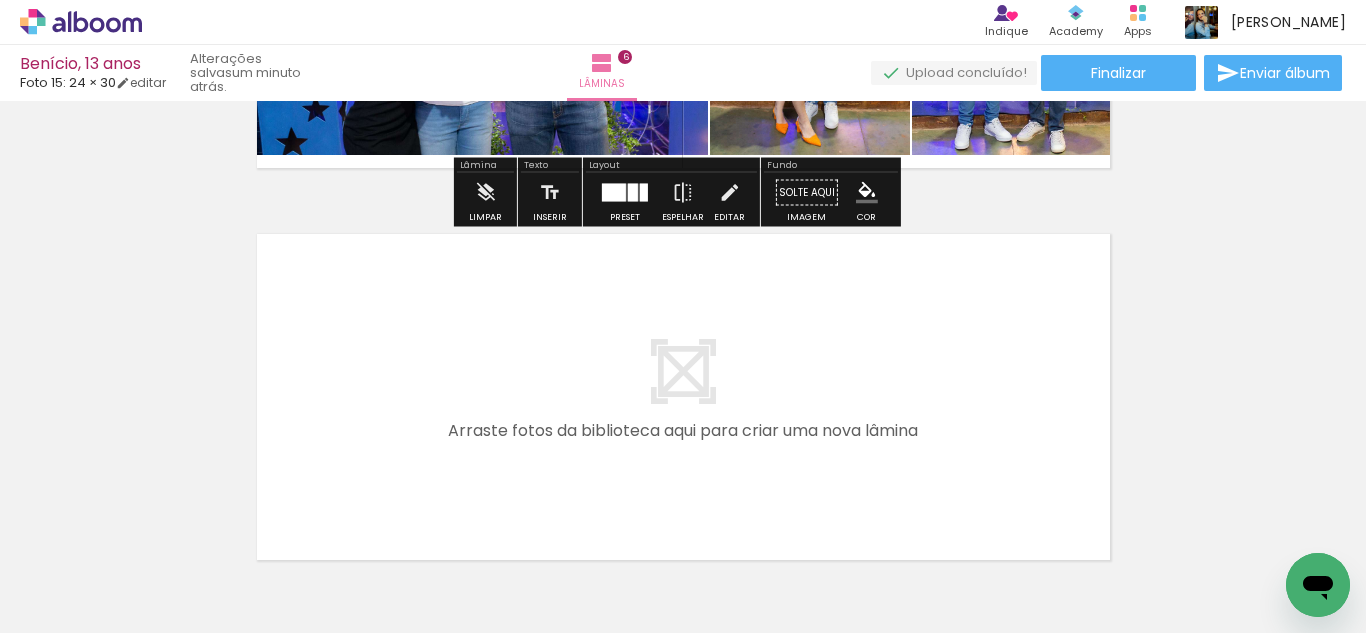 scroll, scrollTop: 2385, scrollLeft: 0, axis: vertical 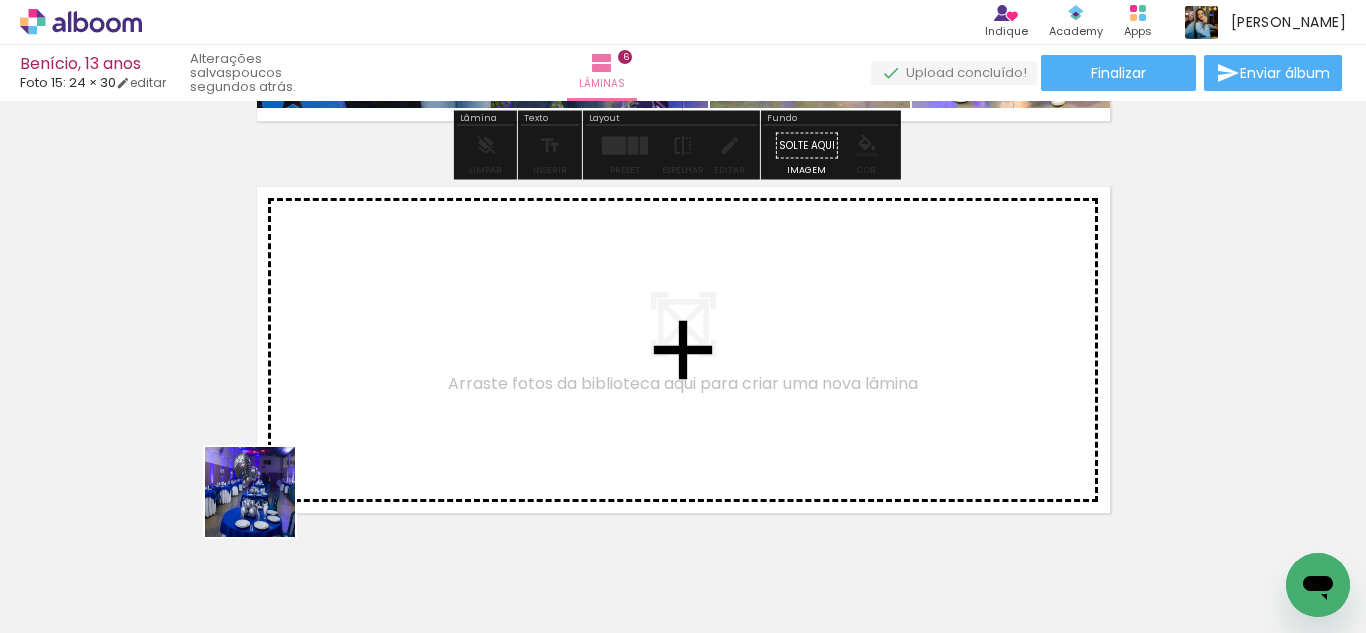 drag, startPoint x: 236, startPoint y: 556, endPoint x: 431, endPoint y: 349, distance: 284.38354 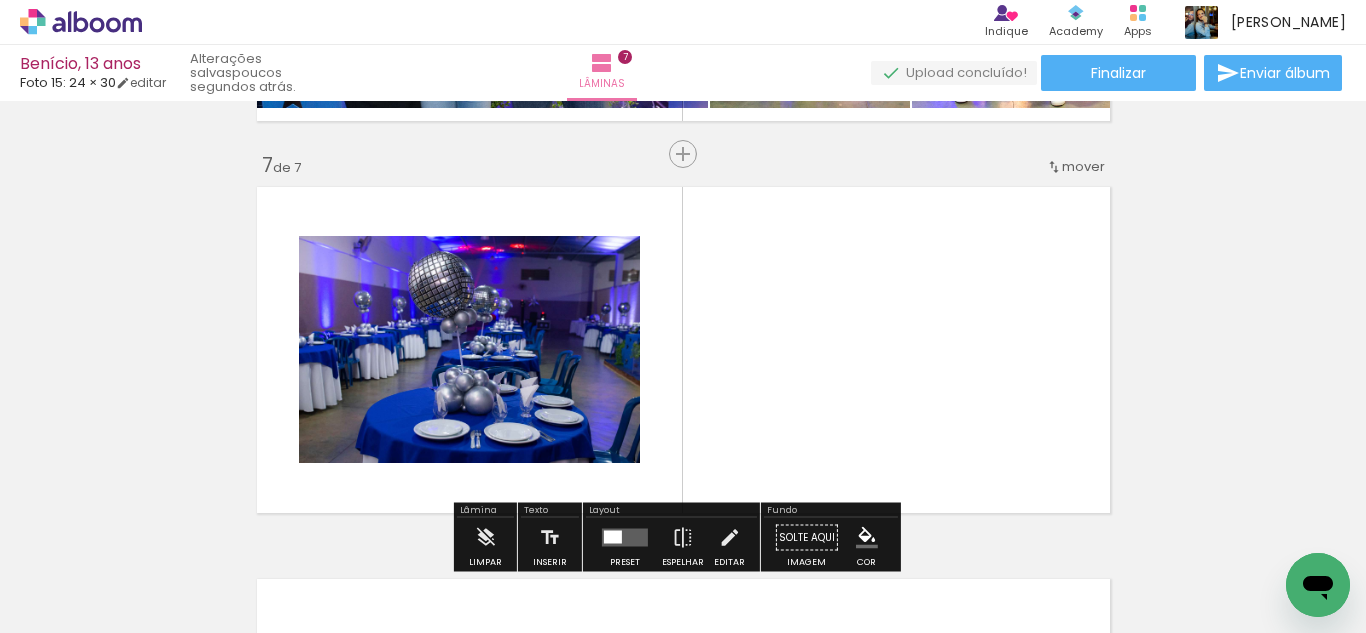 scroll, scrollTop: 2377, scrollLeft: 0, axis: vertical 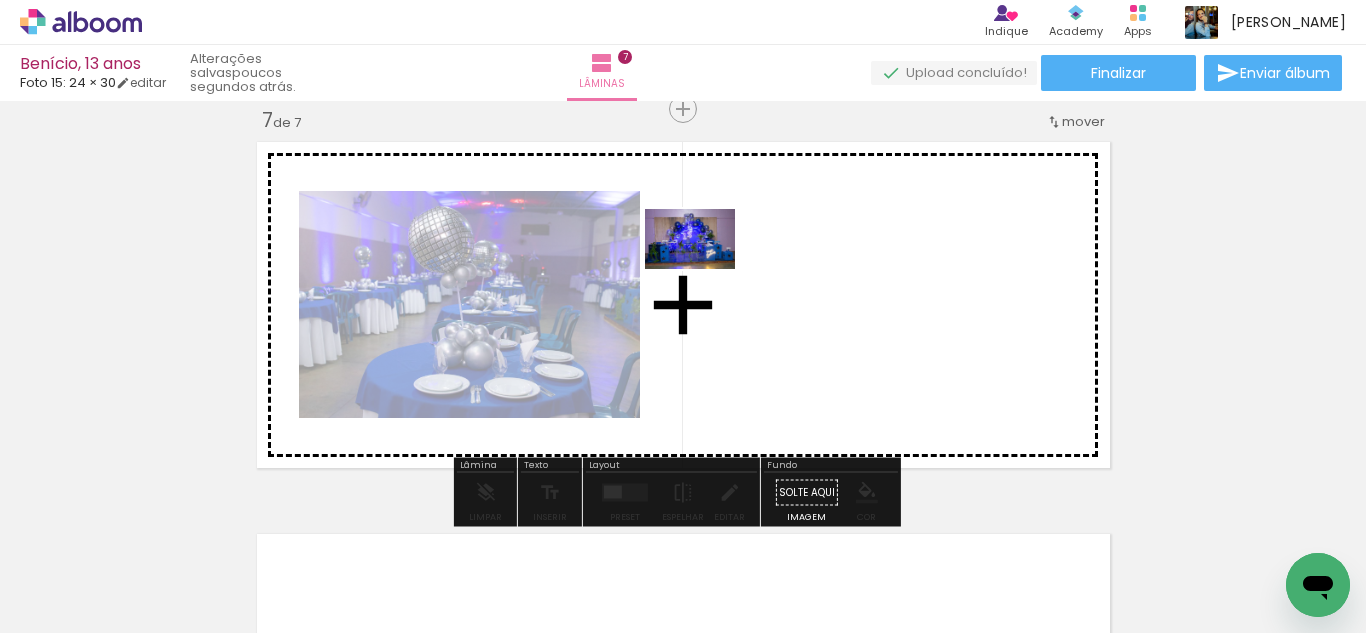 drag, startPoint x: 319, startPoint y: 575, endPoint x: 705, endPoint y: 269, distance: 492.5769 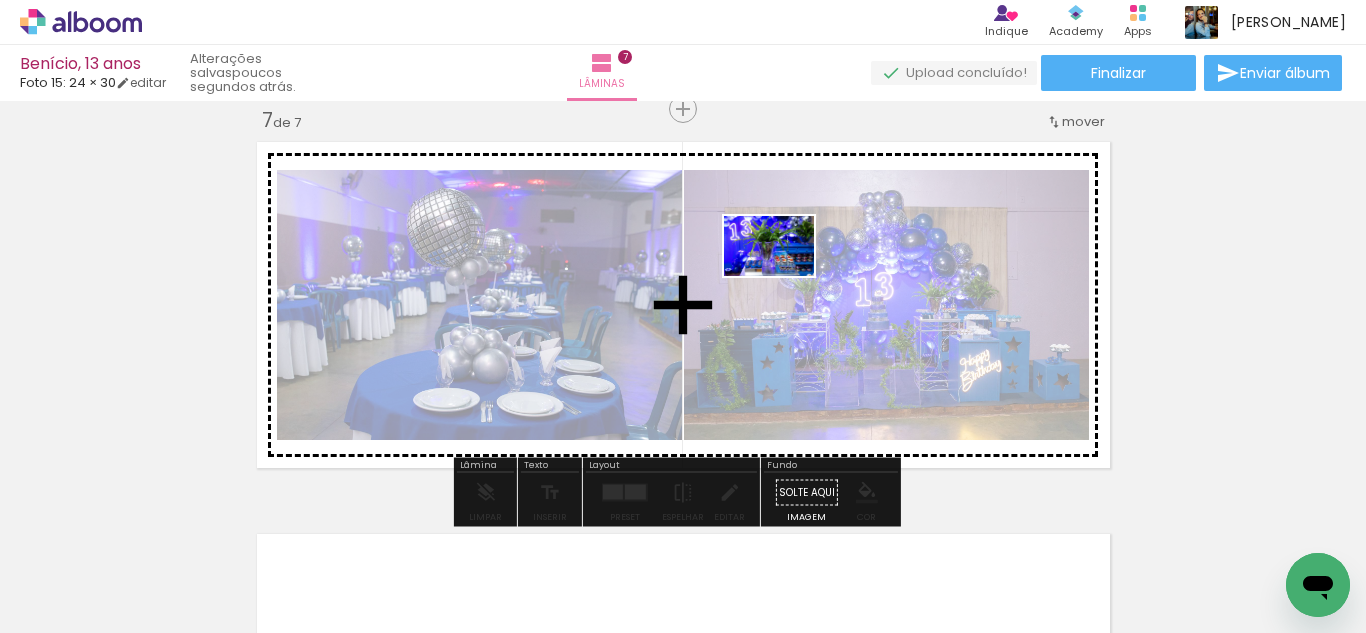 drag, startPoint x: 446, startPoint y: 548, endPoint x: 784, endPoint y: 276, distance: 433.8525 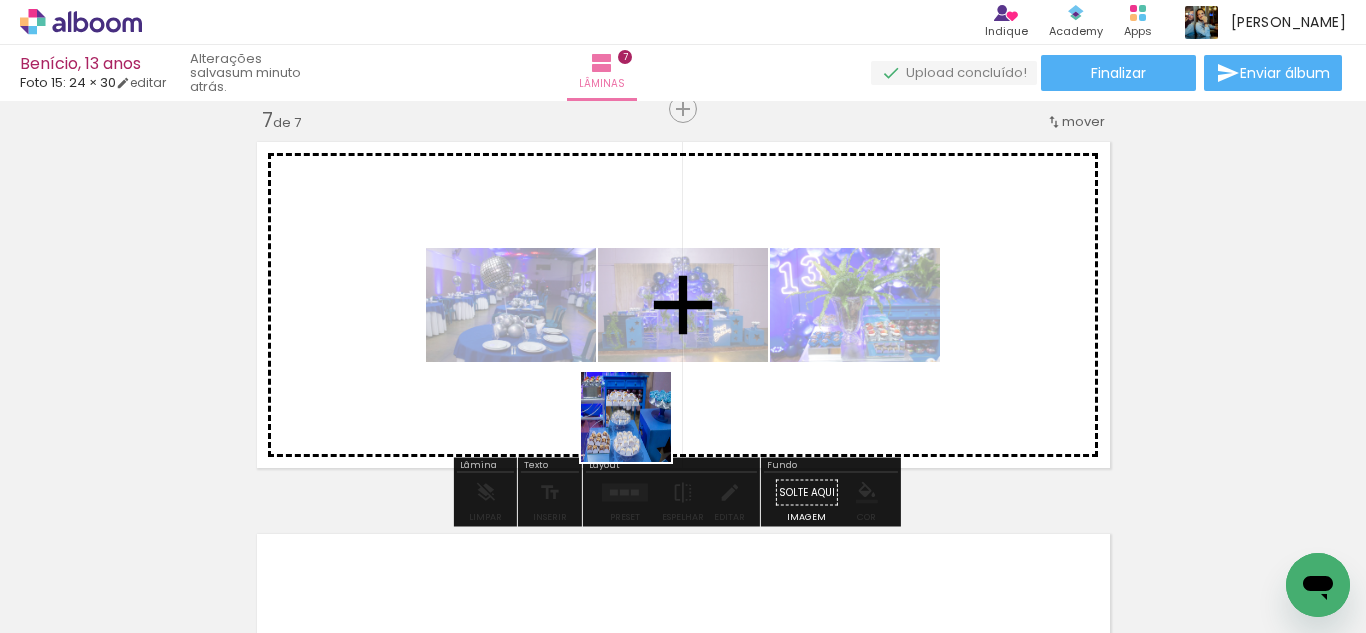drag, startPoint x: 554, startPoint y: 536, endPoint x: 724, endPoint y: 328, distance: 268.63358 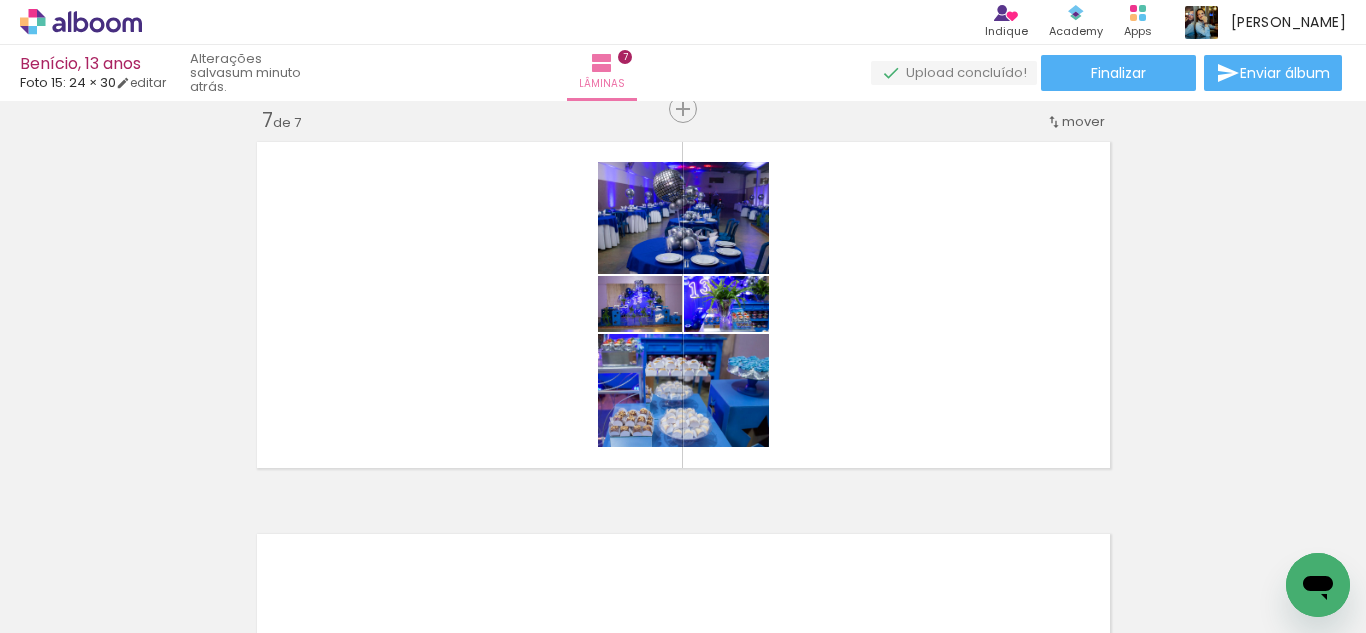 scroll, scrollTop: 0, scrollLeft: 1926, axis: horizontal 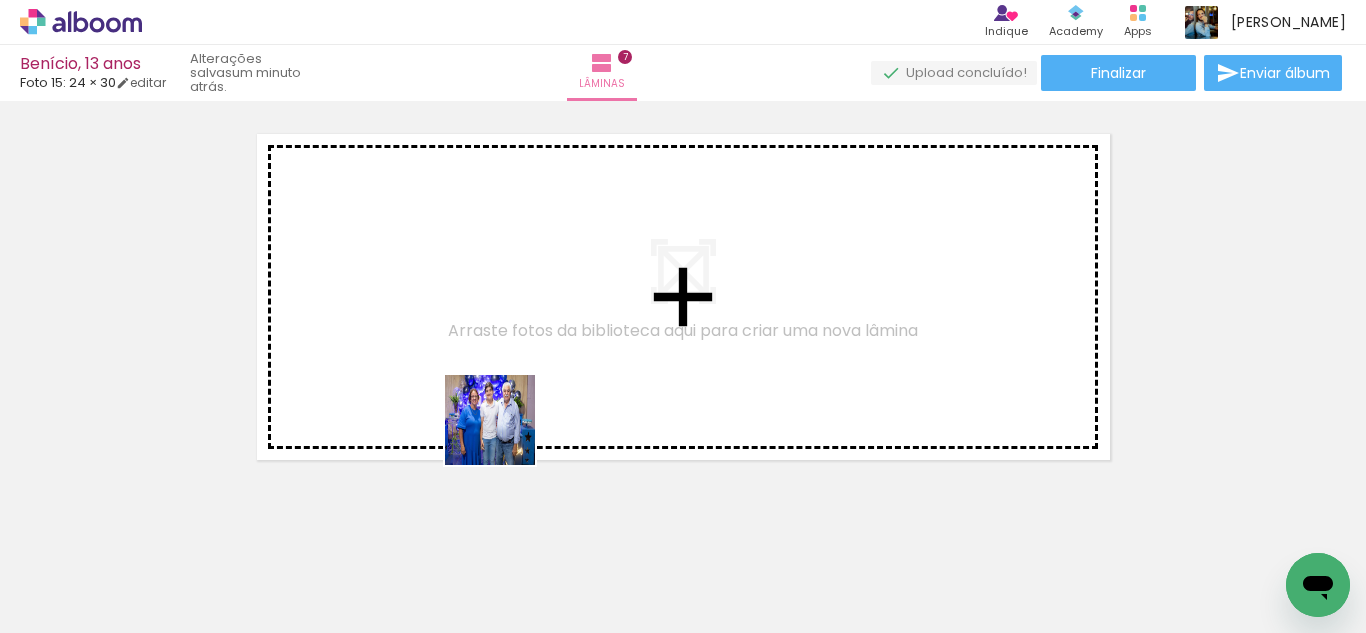 drag, startPoint x: 507, startPoint y: 583, endPoint x: 510, endPoint y: 346, distance: 237.01898 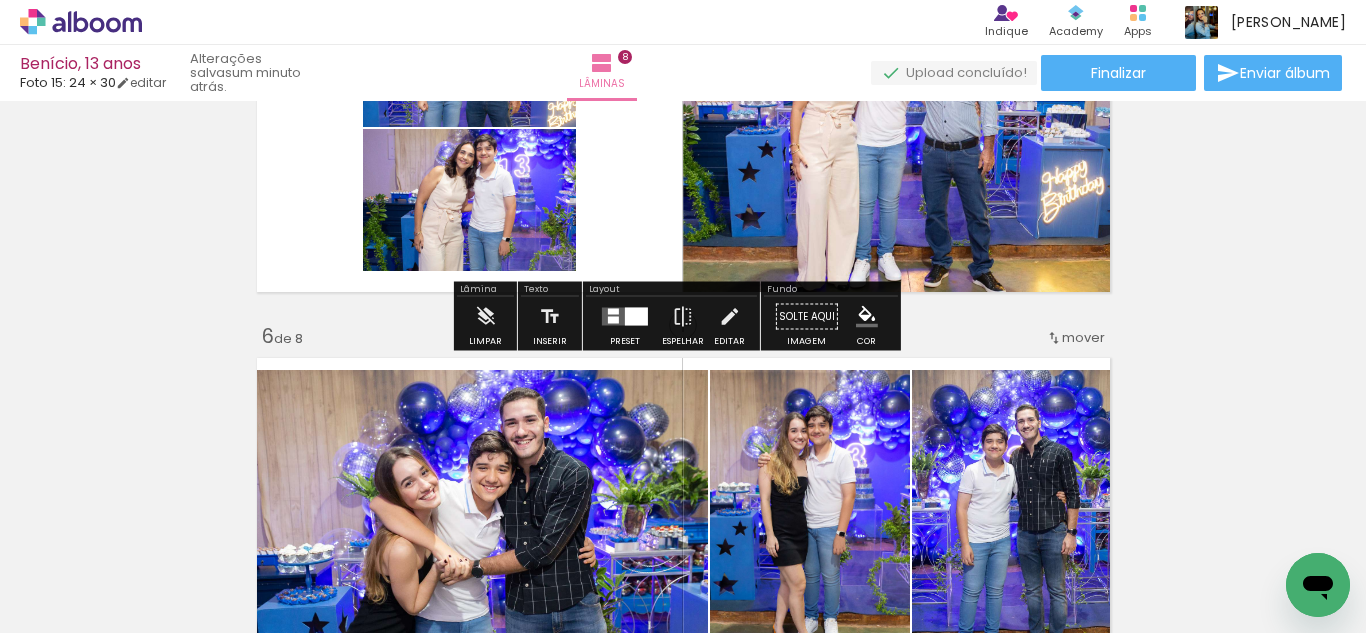 scroll, scrollTop: 1969, scrollLeft: 0, axis: vertical 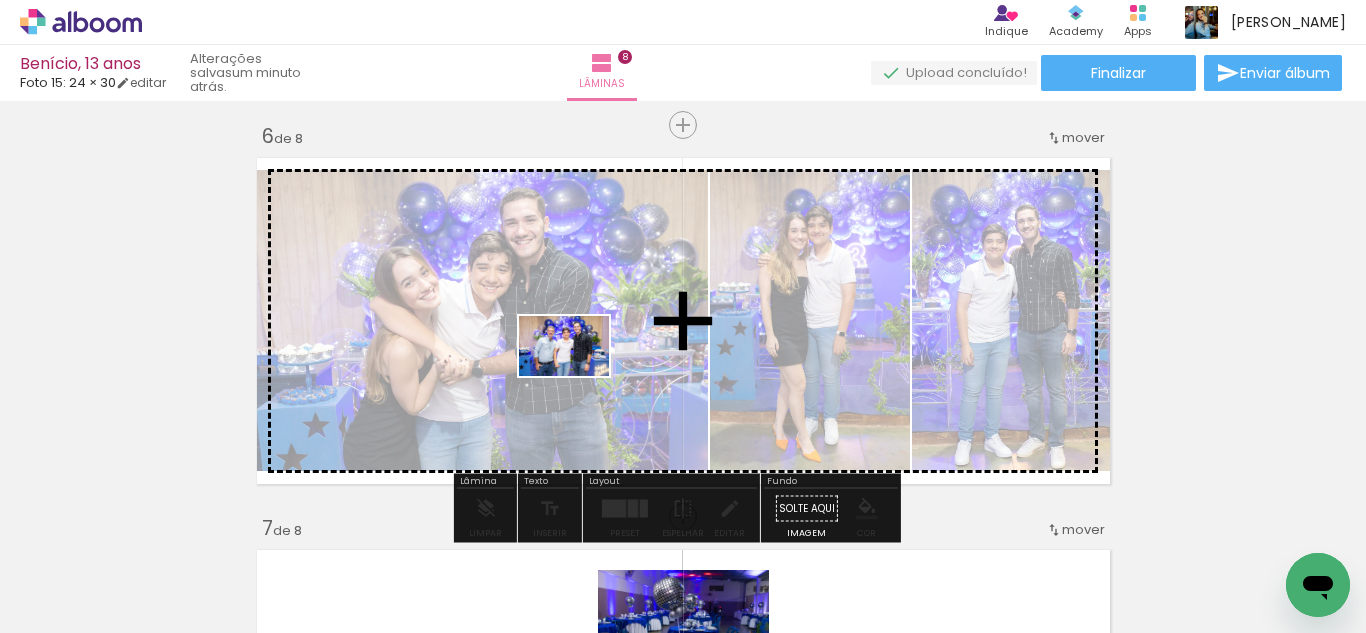 drag, startPoint x: 312, startPoint y: 573, endPoint x: 581, endPoint y: 375, distance: 334.01346 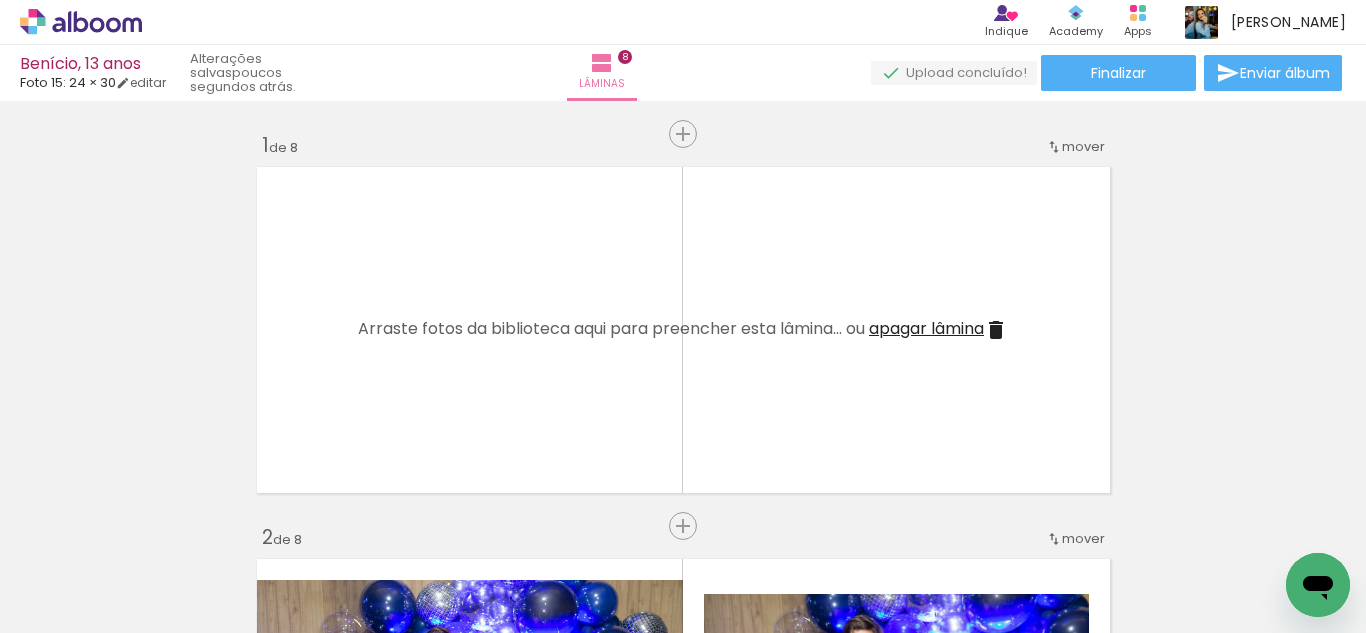 scroll, scrollTop: 0, scrollLeft: 0, axis: both 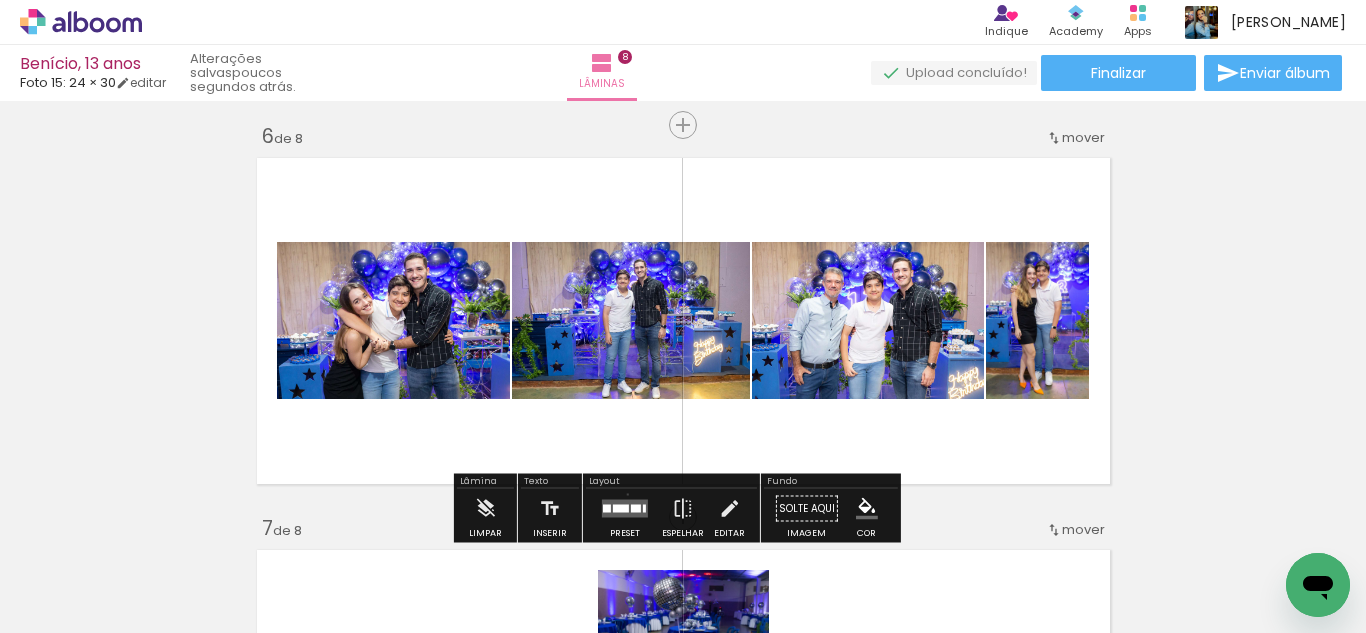 click at bounding box center (625, 509) 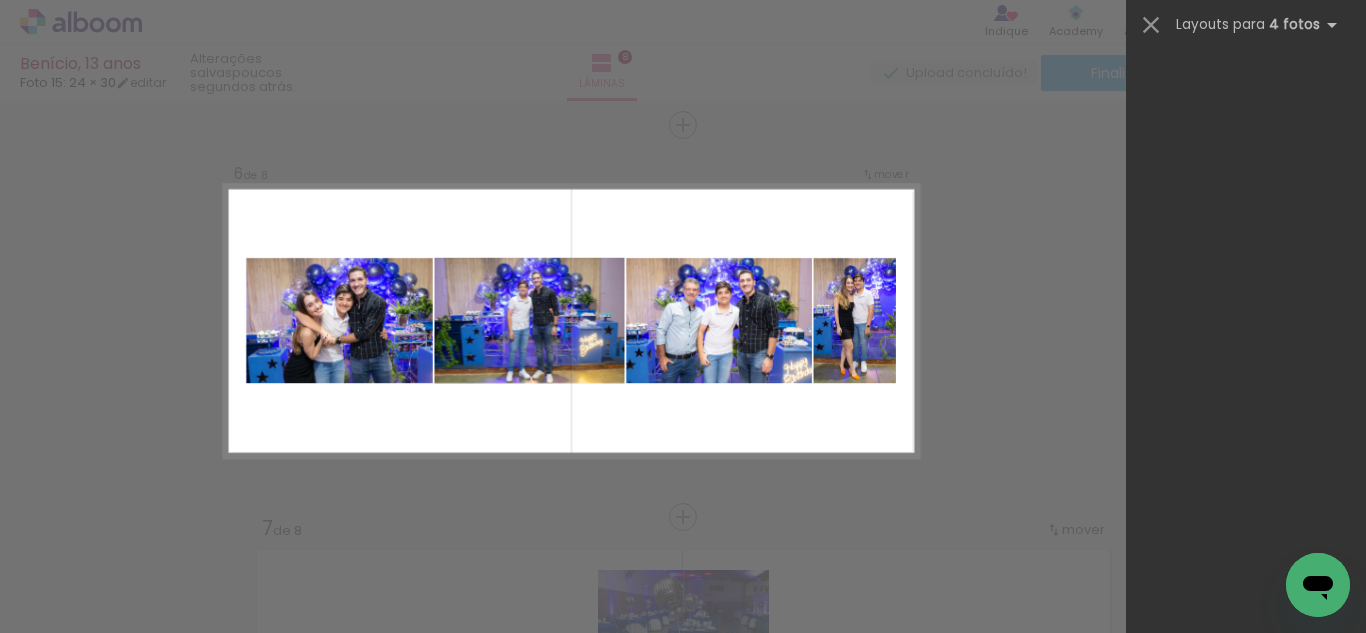 scroll, scrollTop: 0, scrollLeft: 0, axis: both 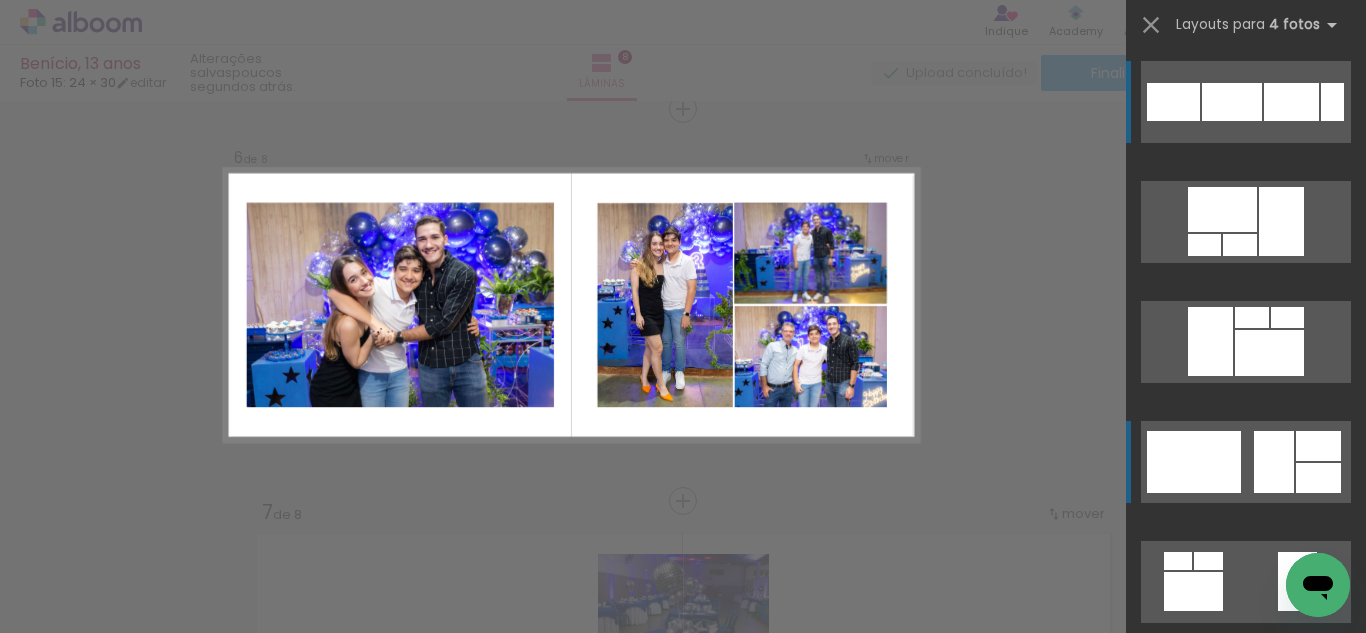 click at bounding box center (1246, 222) 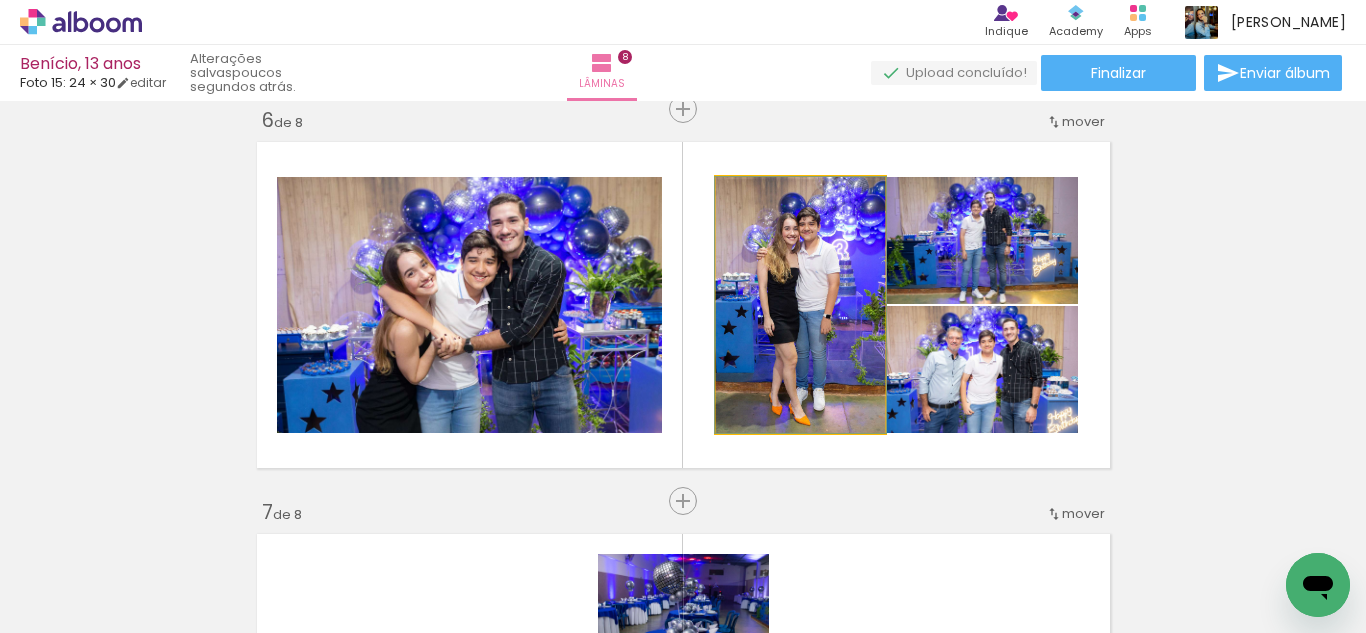 drag, startPoint x: 779, startPoint y: 343, endPoint x: 794, endPoint y: 342, distance: 15.033297 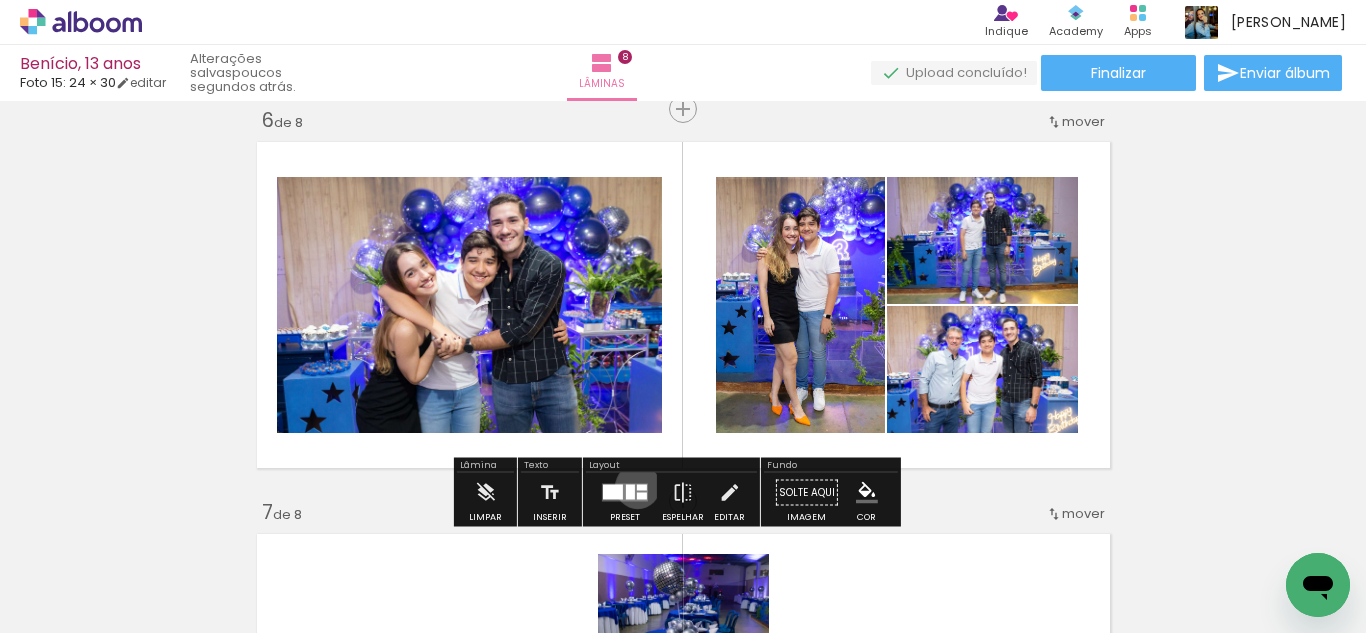 click at bounding box center (642, 488) 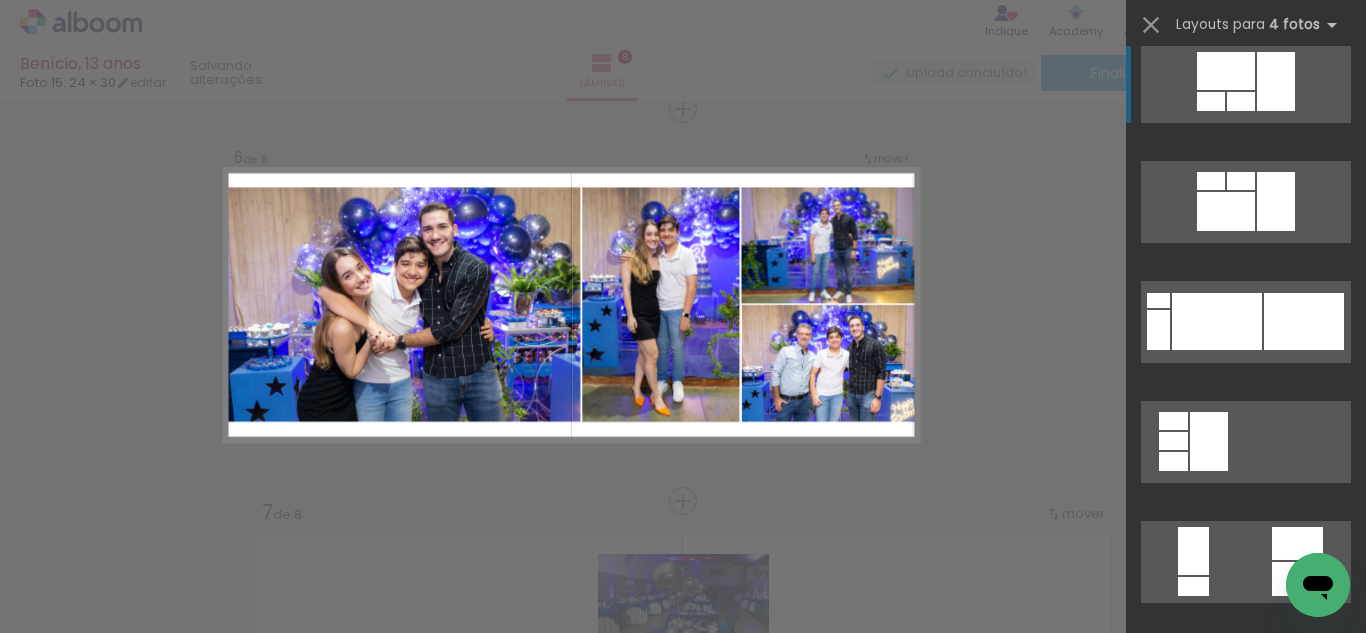 scroll, scrollTop: 1660, scrollLeft: 0, axis: vertical 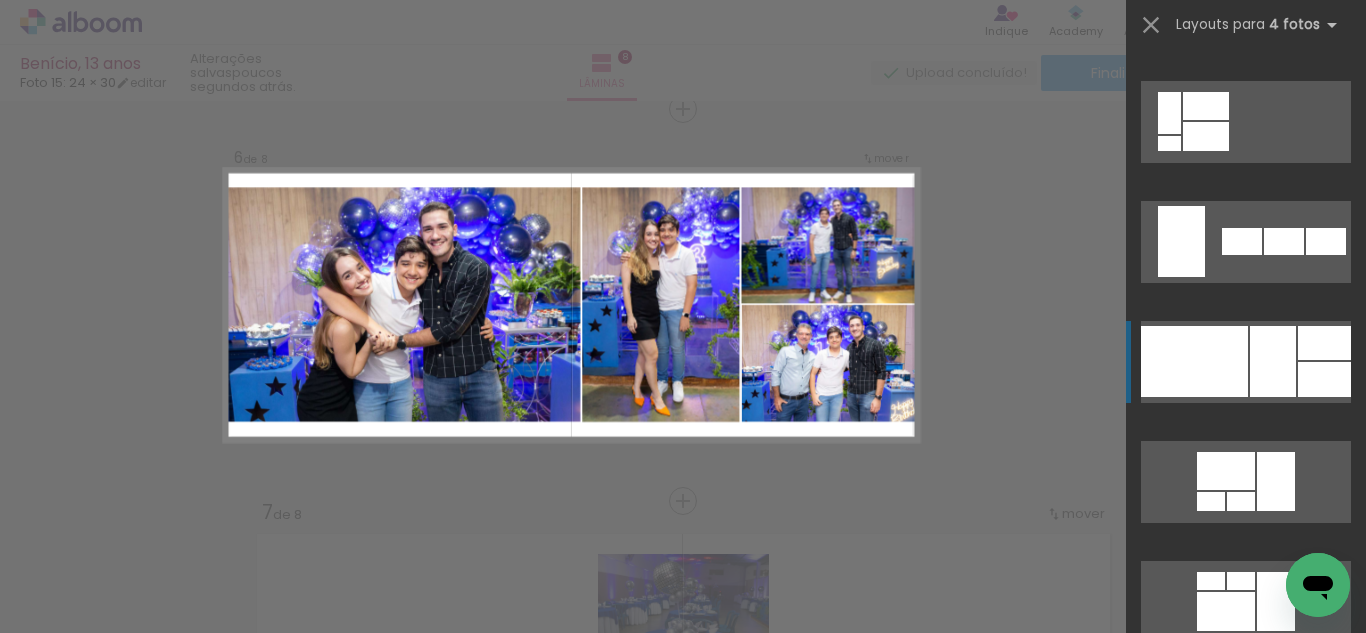 click at bounding box center (1324, 343) 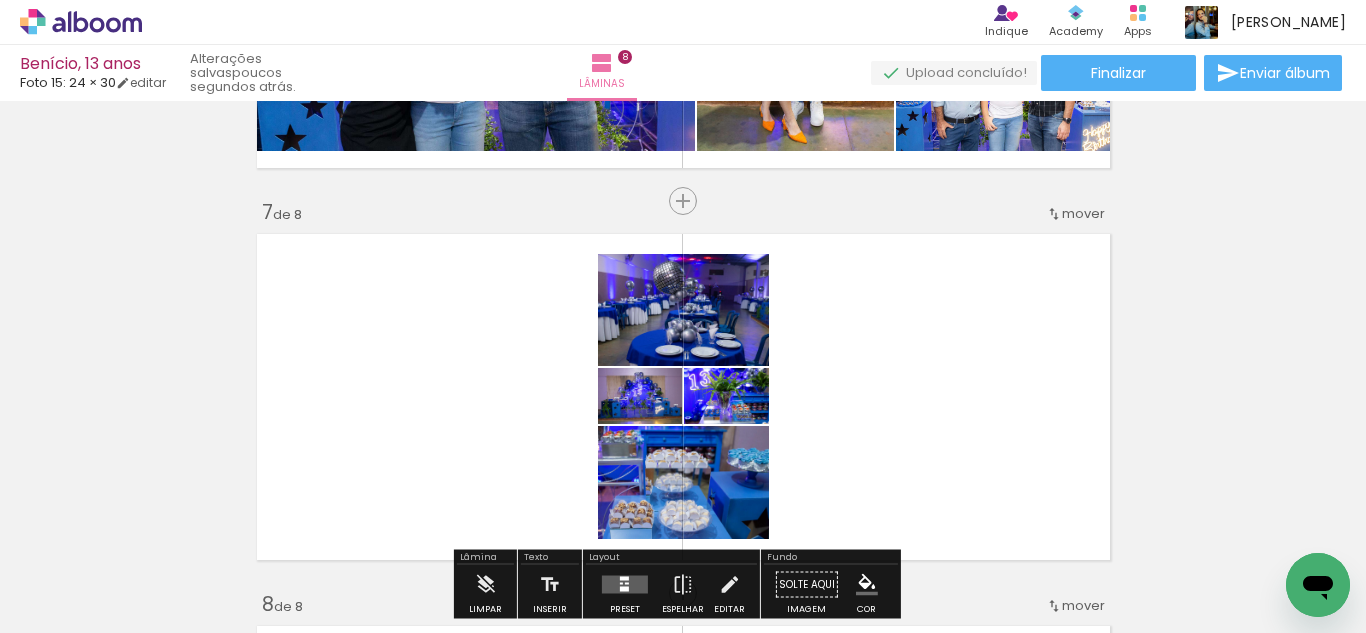 scroll, scrollTop: 2485, scrollLeft: 0, axis: vertical 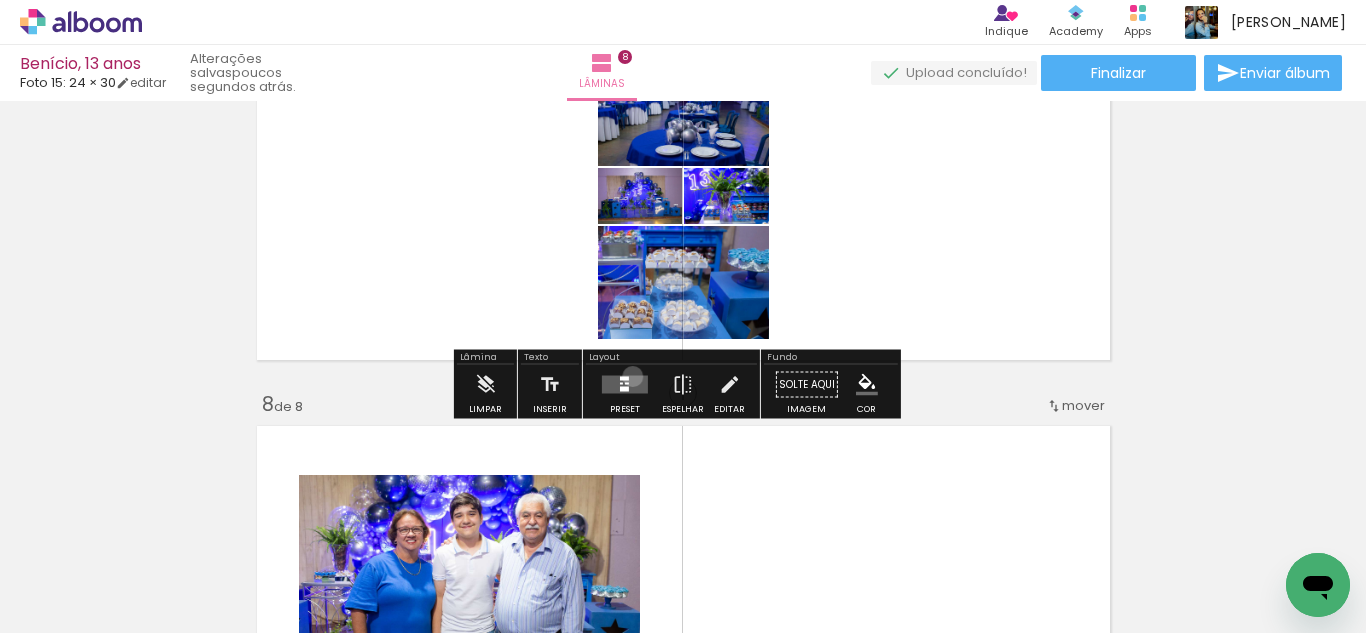 click at bounding box center (625, 385) 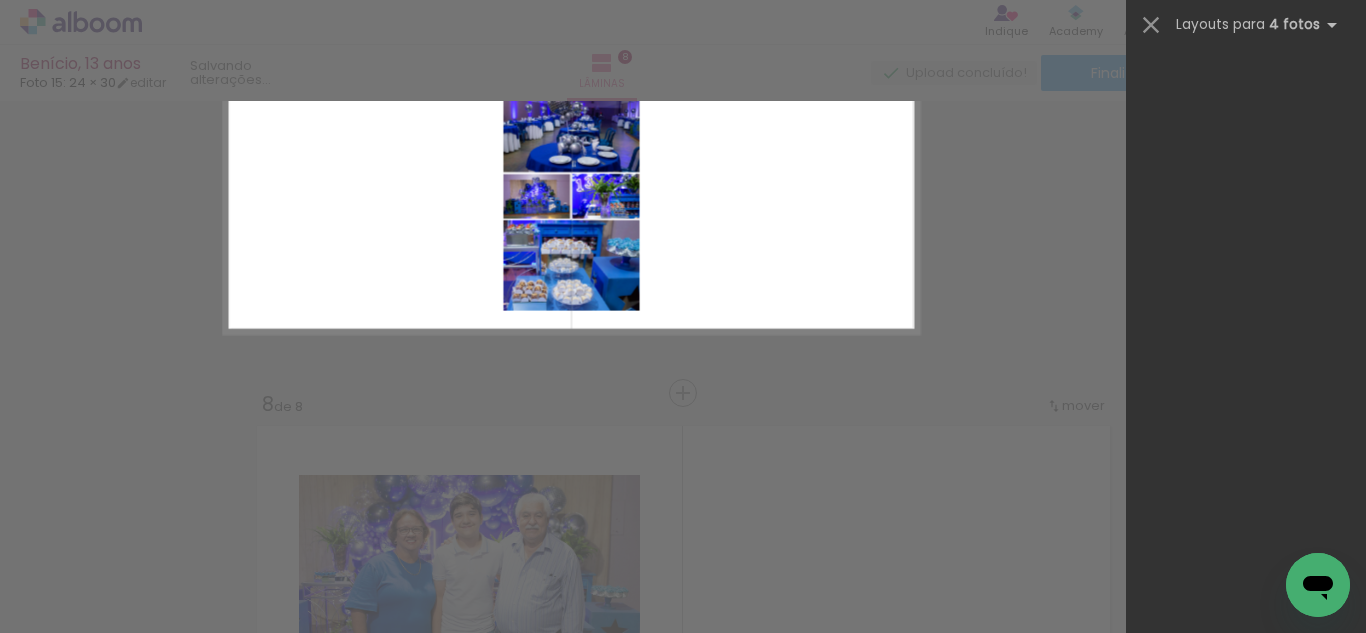 scroll, scrollTop: 0, scrollLeft: 0, axis: both 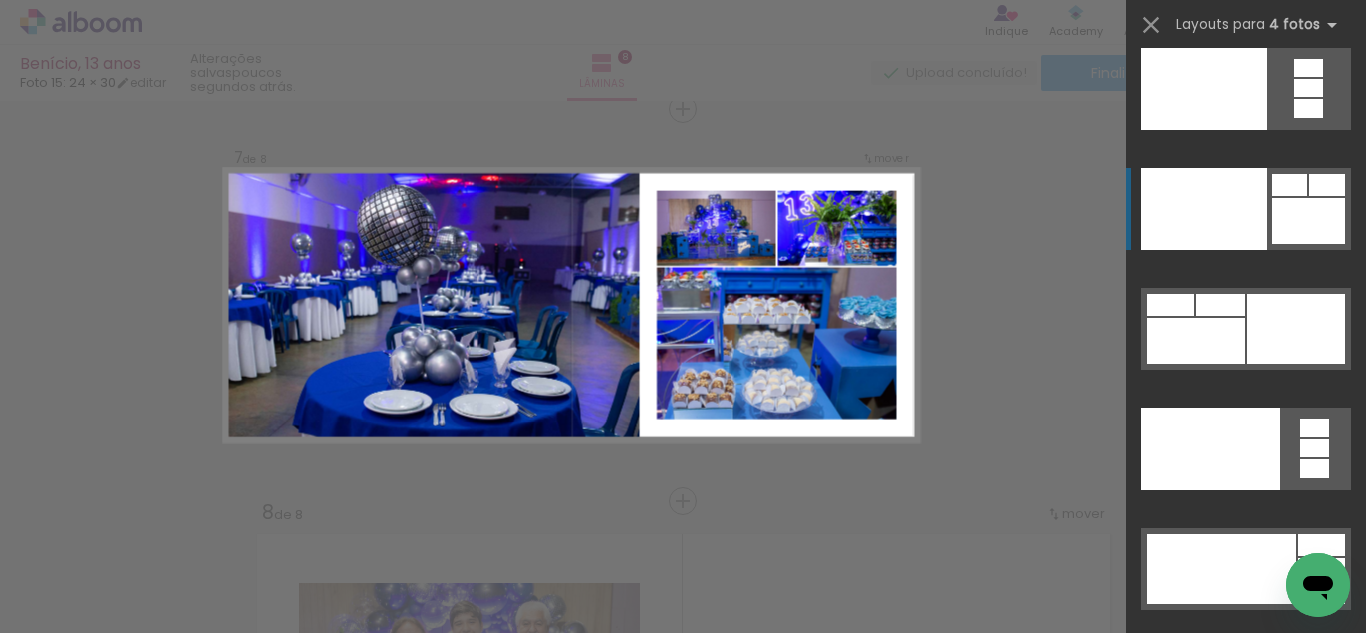 click at bounding box center [1203, -165] 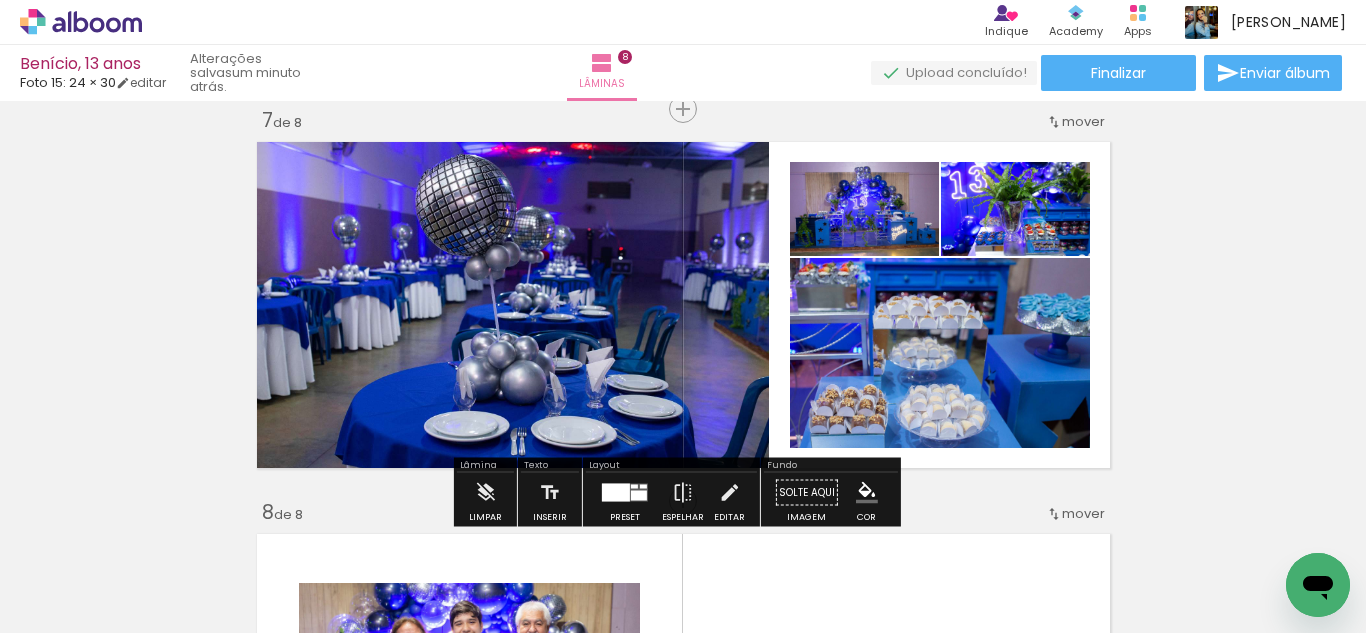 click at bounding box center [616, 493] 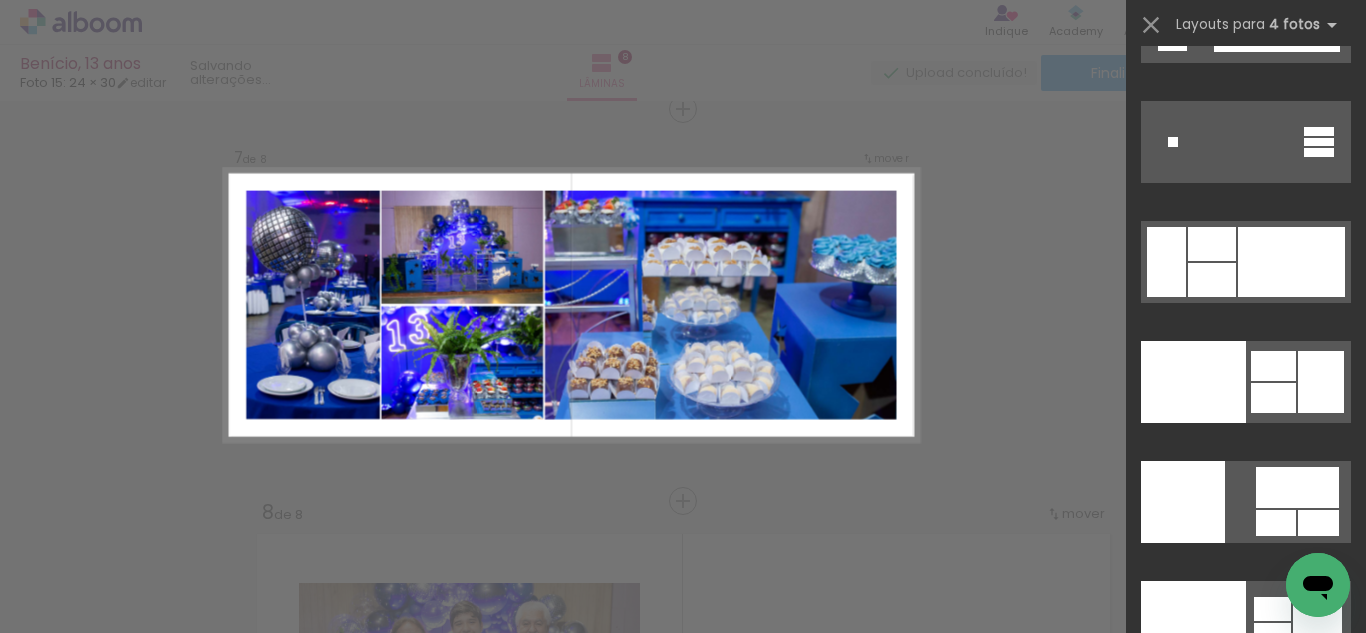 scroll, scrollTop: 41280, scrollLeft: 0, axis: vertical 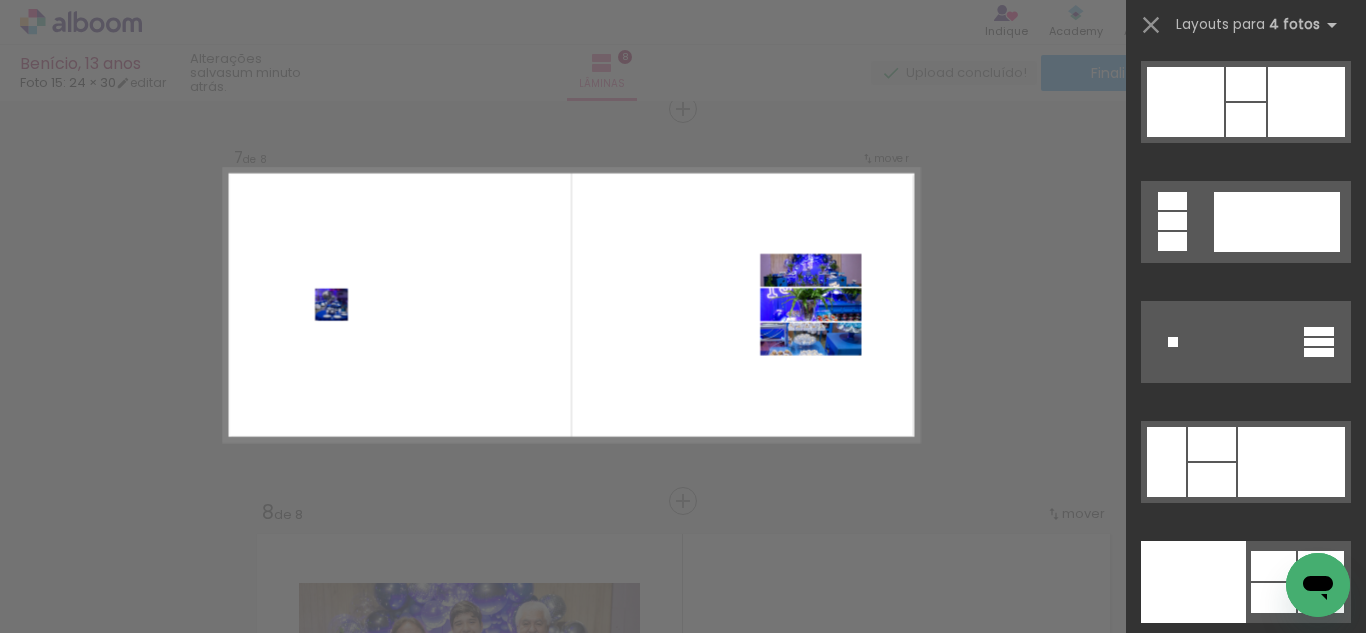 click on "Confirmar Cancelar" at bounding box center [683, -488] 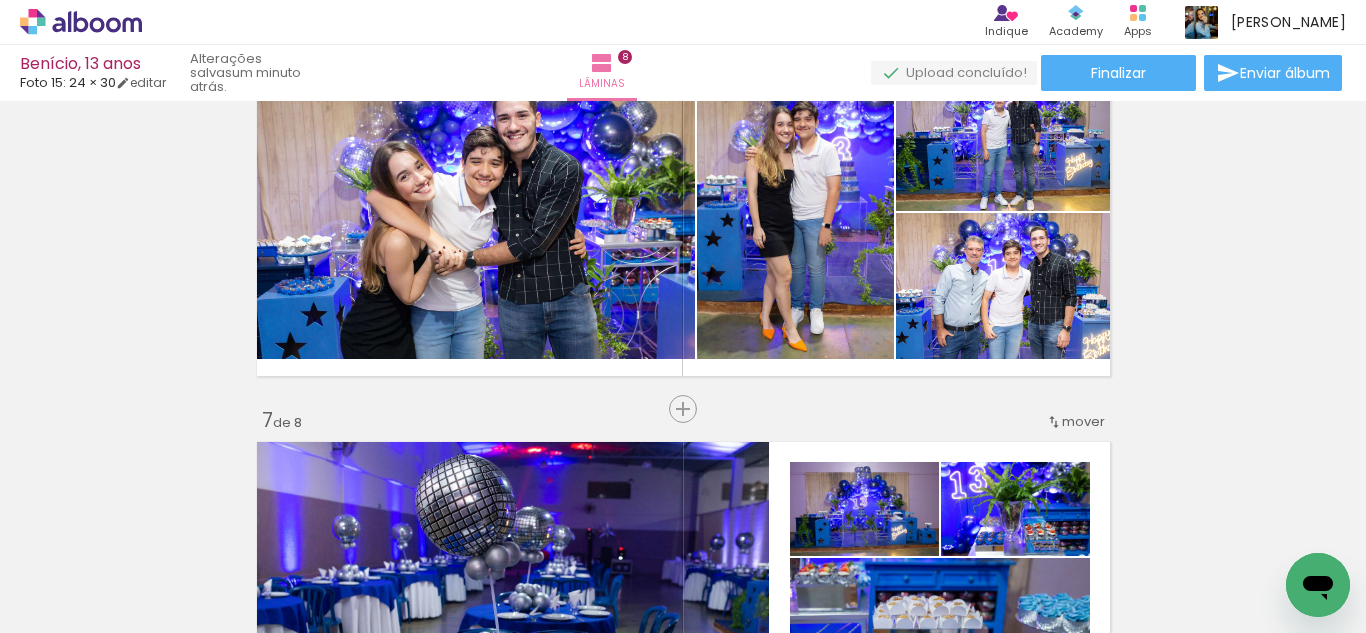 scroll, scrollTop: 2377, scrollLeft: 0, axis: vertical 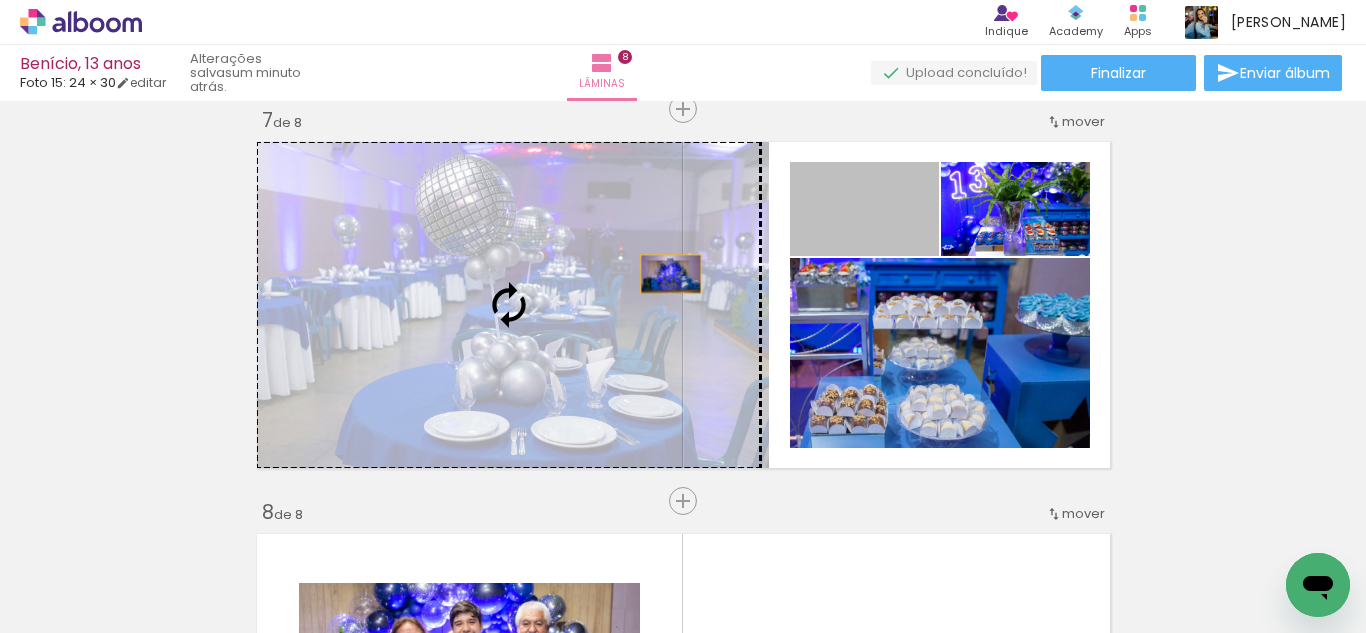 drag, startPoint x: 850, startPoint y: 231, endPoint x: 662, endPoint y: 274, distance: 192.85487 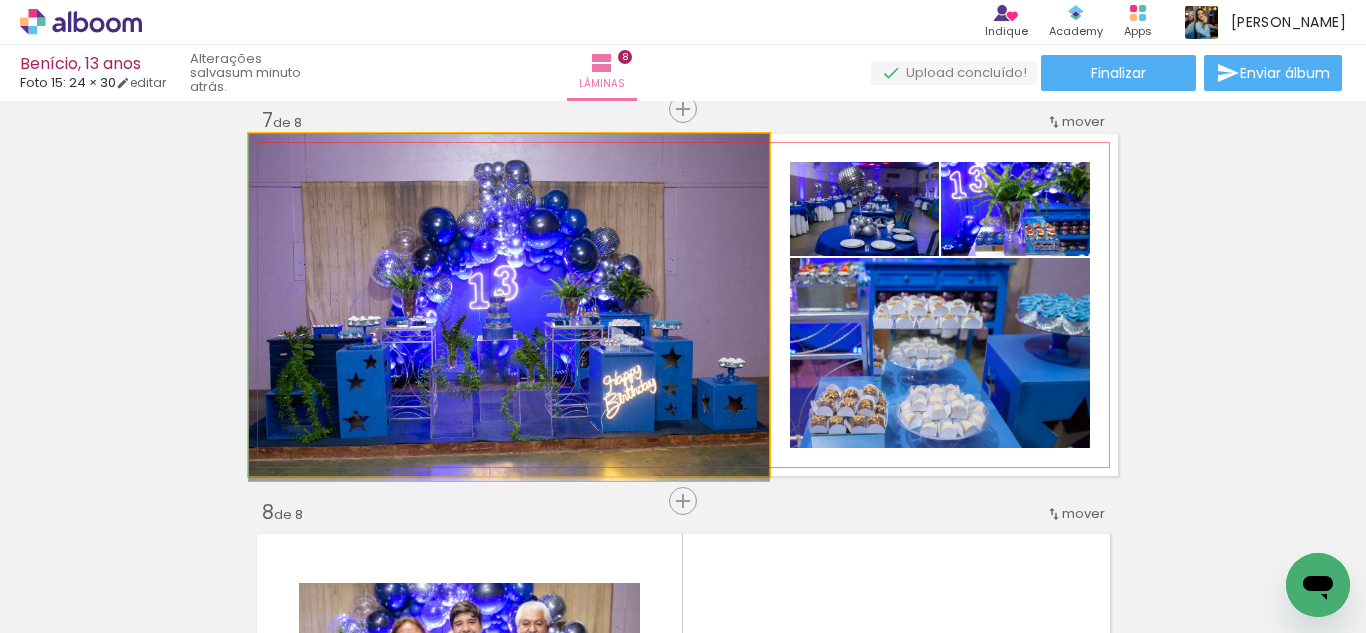 drag, startPoint x: 580, startPoint y: 268, endPoint x: 598, endPoint y: 272, distance: 18.439089 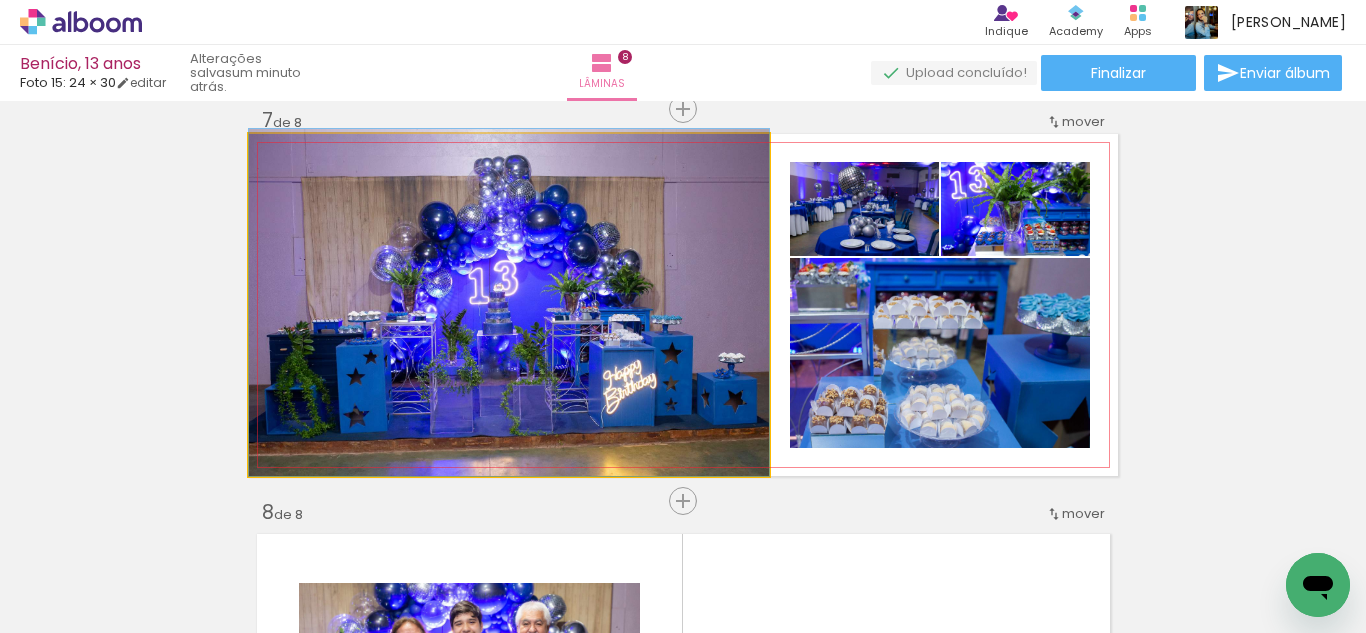 drag, startPoint x: 598, startPoint y: 269, endPoint x: 600, endPoint y: 249, distance: 20.09975 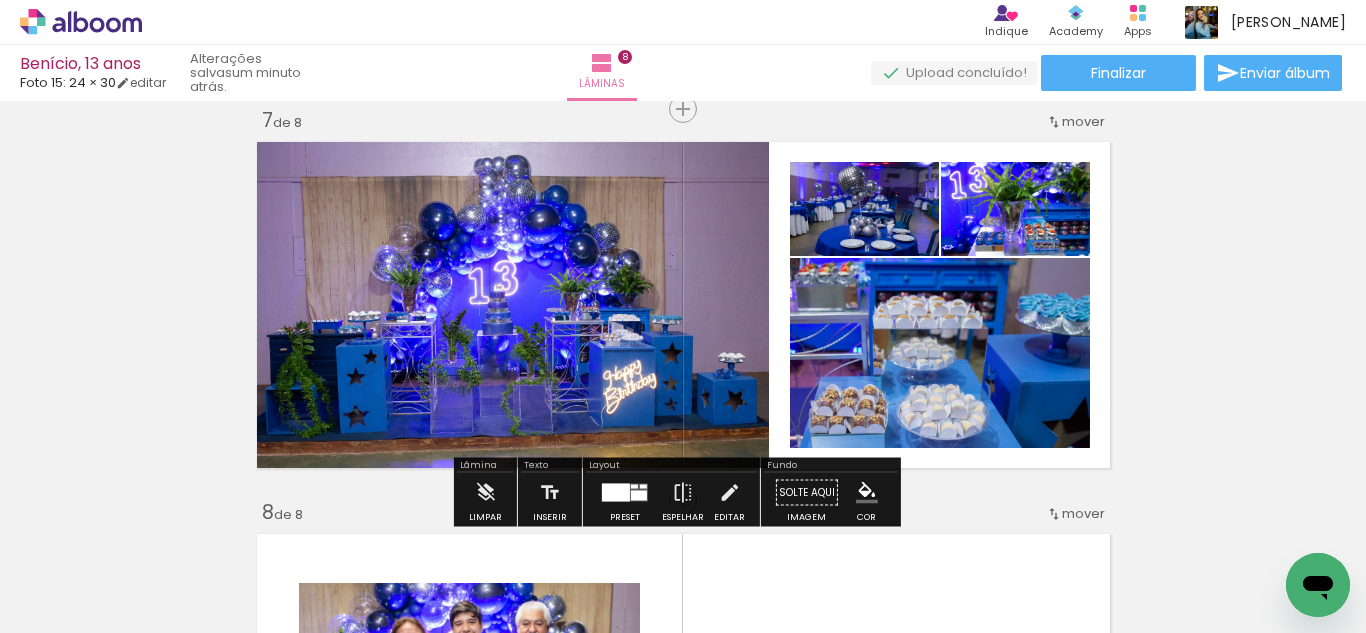 click at bounding box center [616, 493] 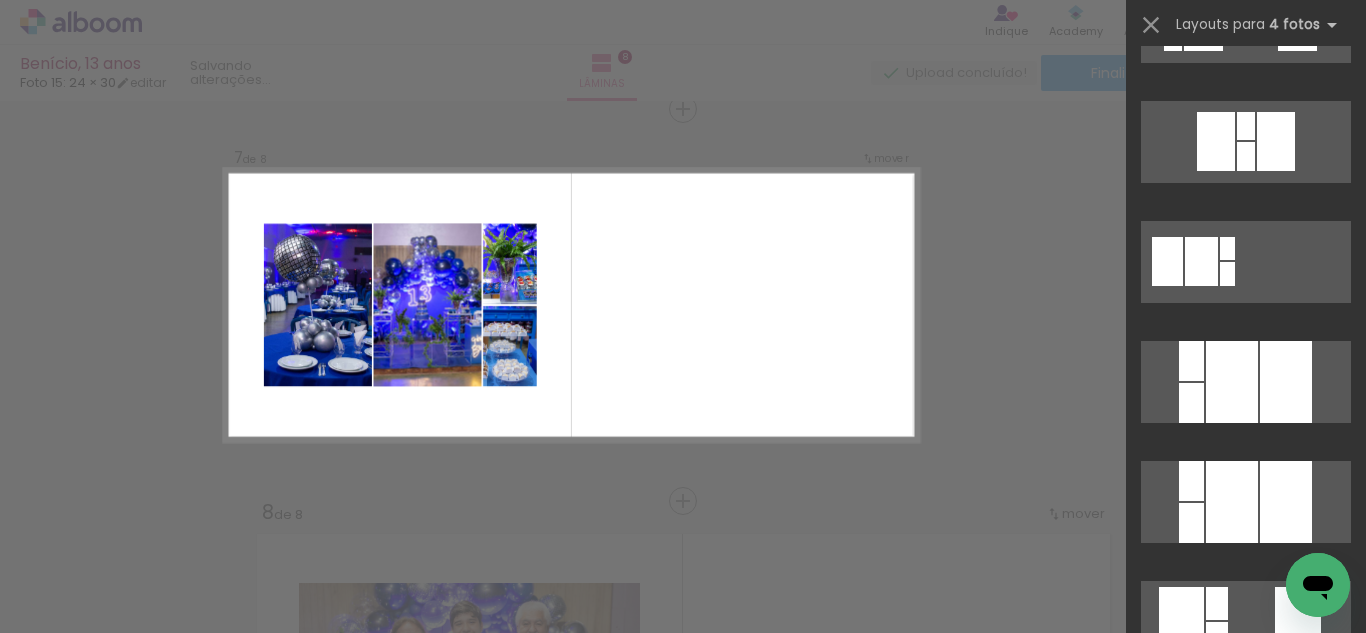 scroll, scrollTop: 36980, scrollLeft: 0, axis: vertical 